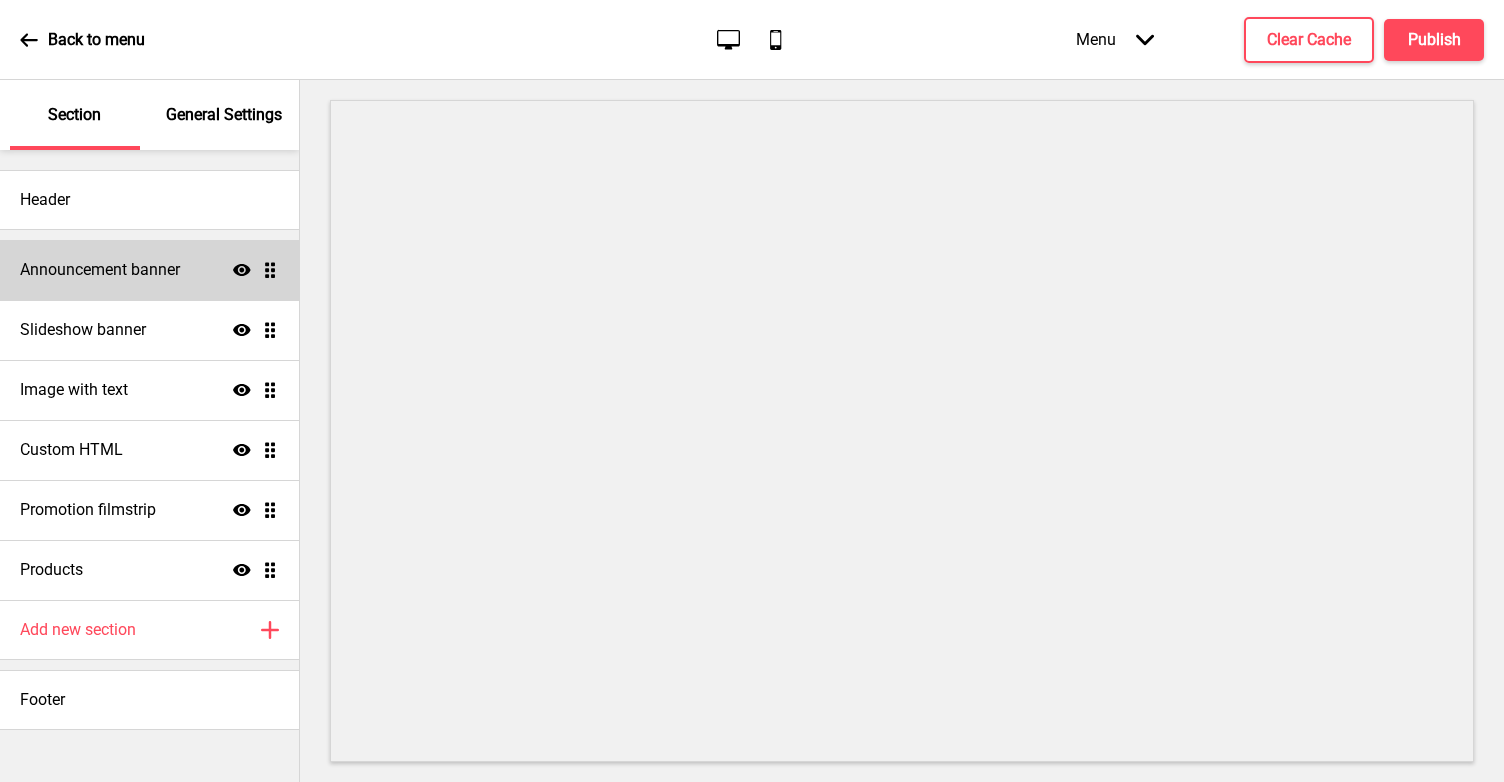 scroll, scrollTop: 0, scrollLeft: 0, axis: both 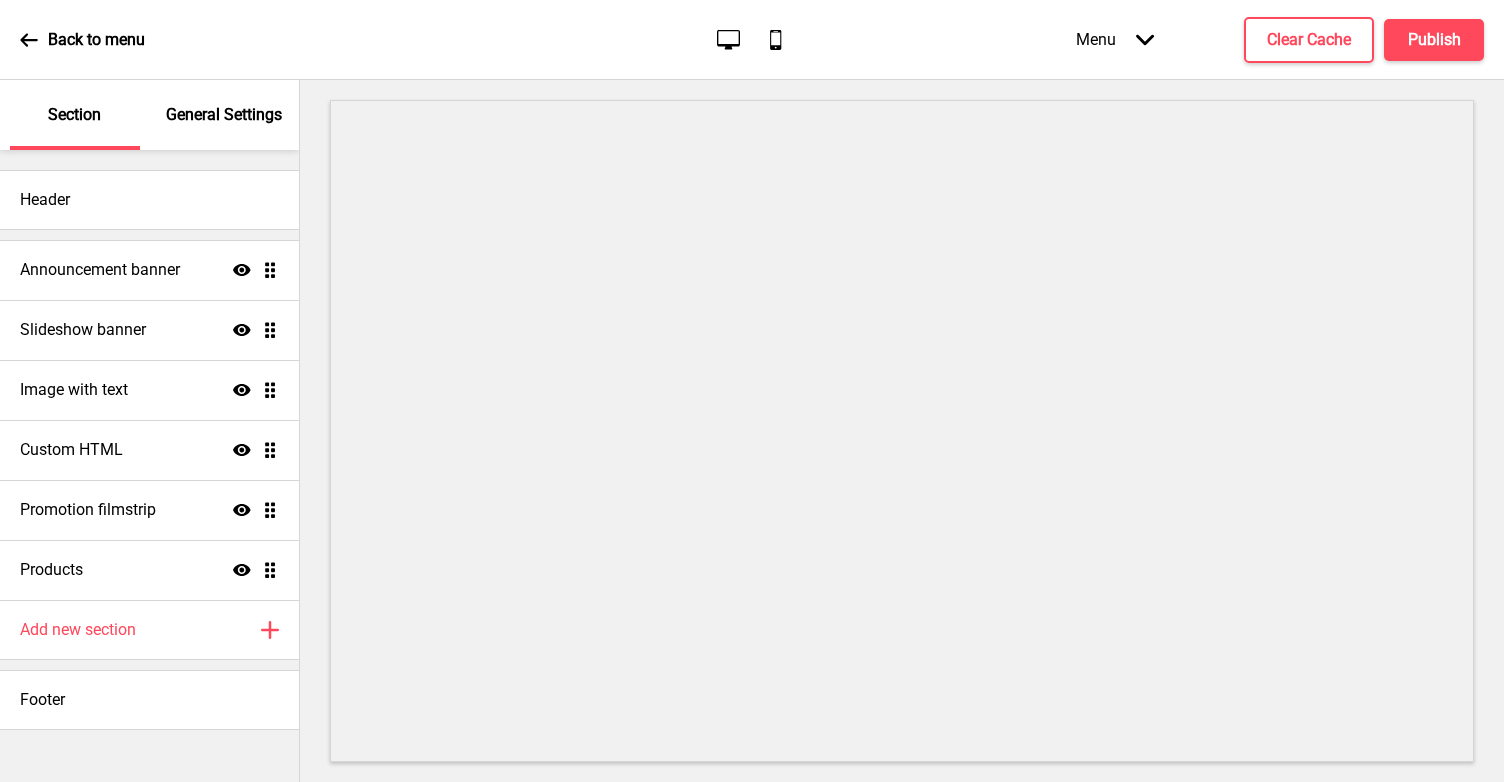 click on "Announcement banner Show Drag Slideshow banner Show Drag Image with text Show Drag Custom HTML Show Drag Promotion filmstrip Show Drag Products Show Drag" at bounding box center [149, 420] 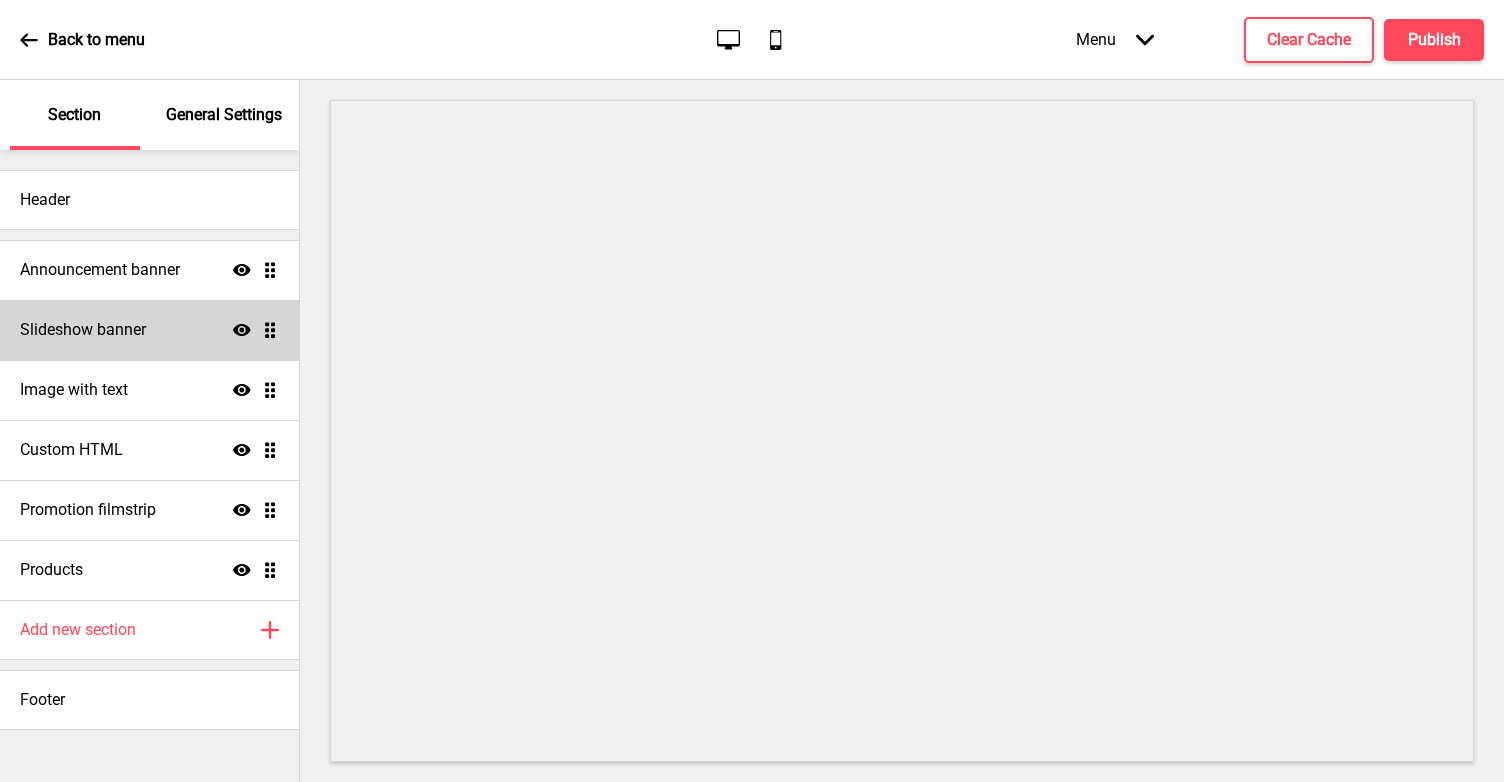 click on "Slideshow banner Show Drag" at bounding box center (149, 330) 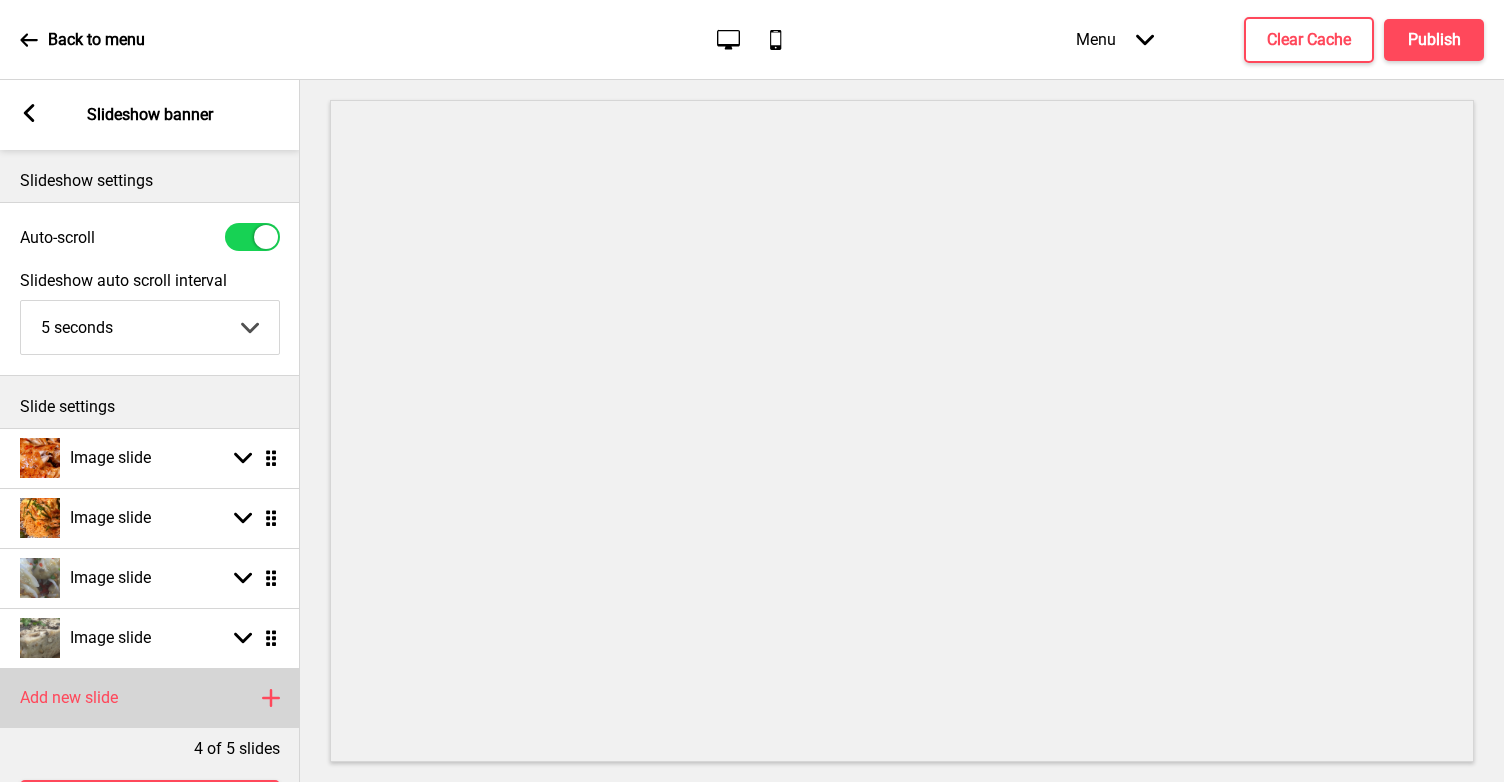 click 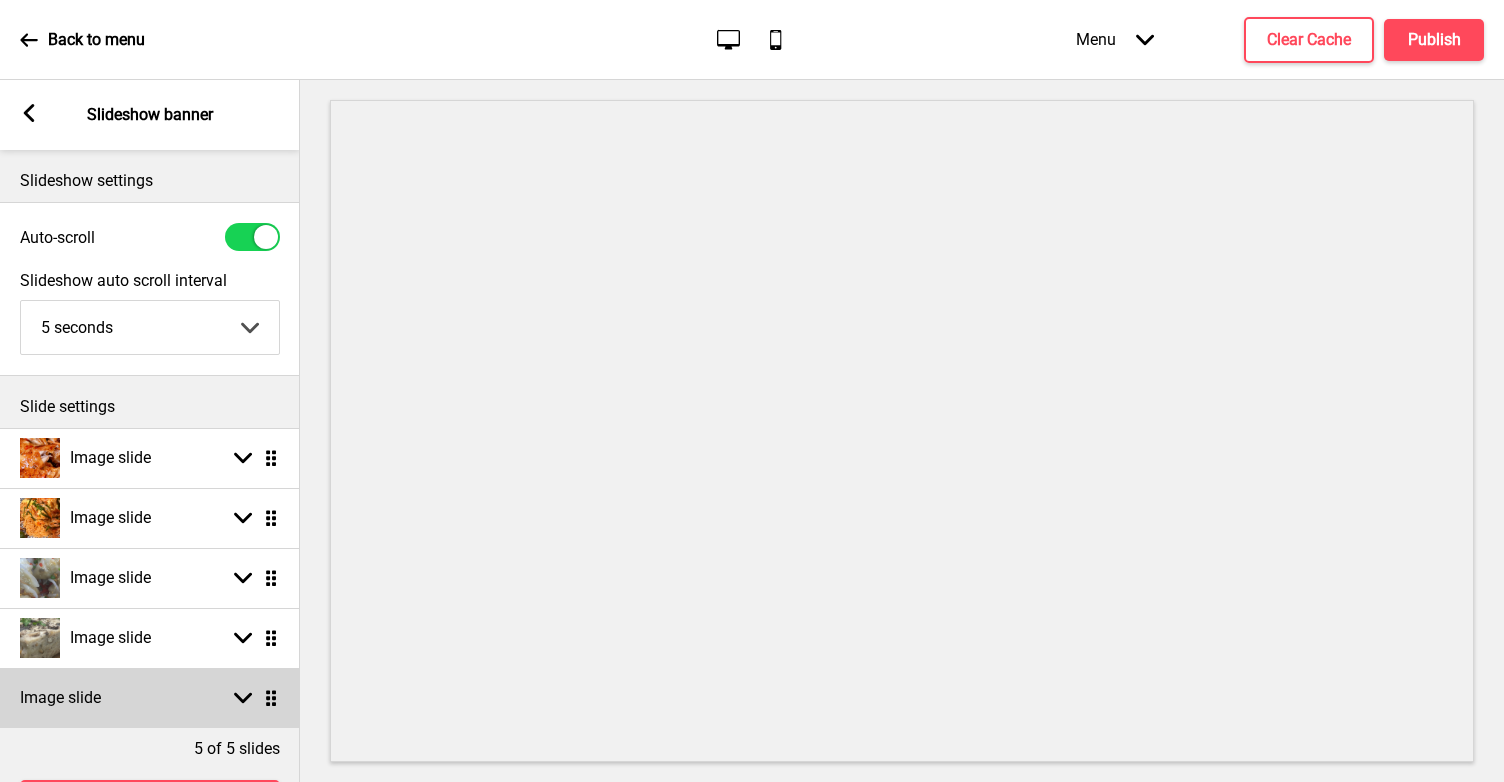 click on "Image slide Arrow down Drag" at bounding box center (150, 698) 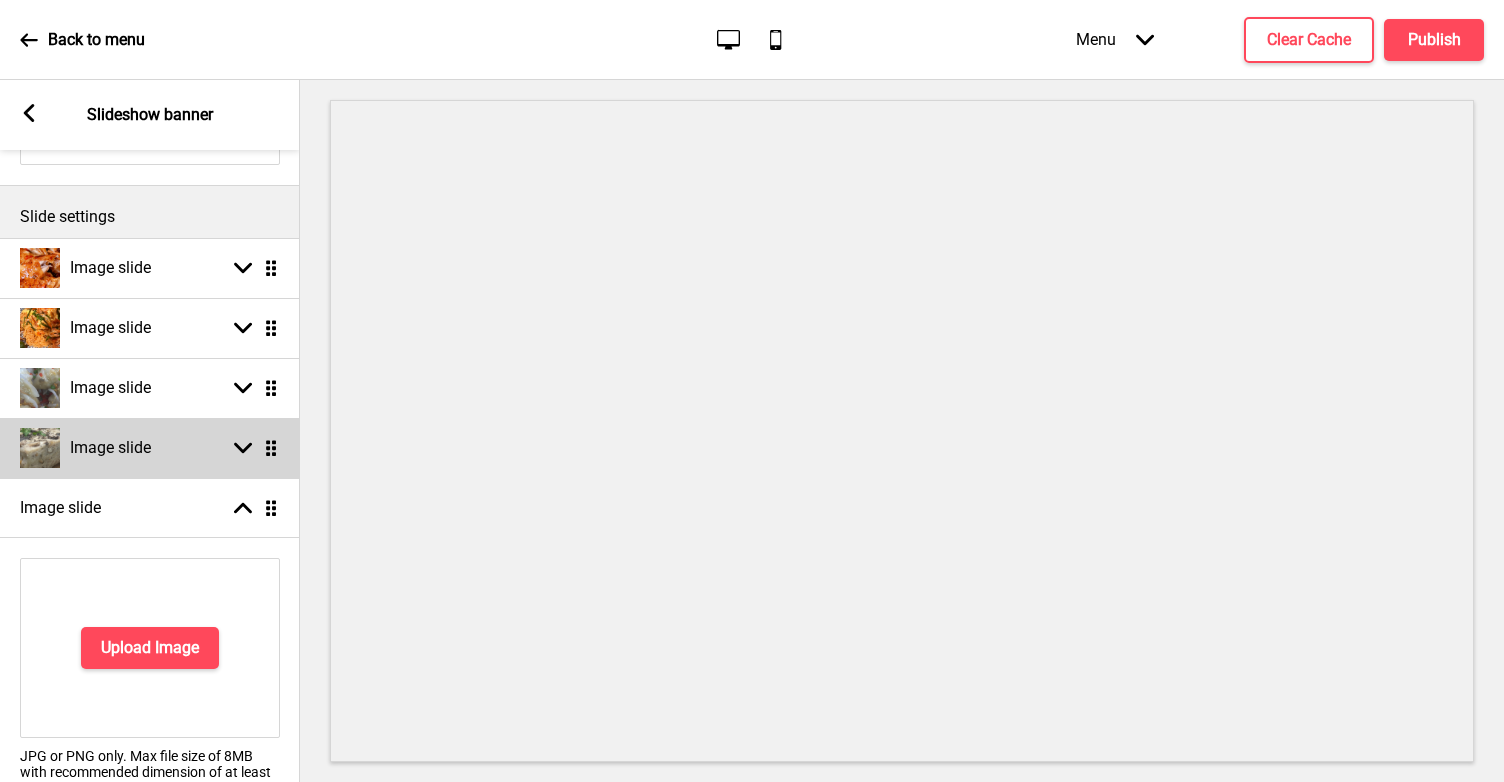 scroll, scrollTop: 190, scrollLeft: 0, axis: vertical 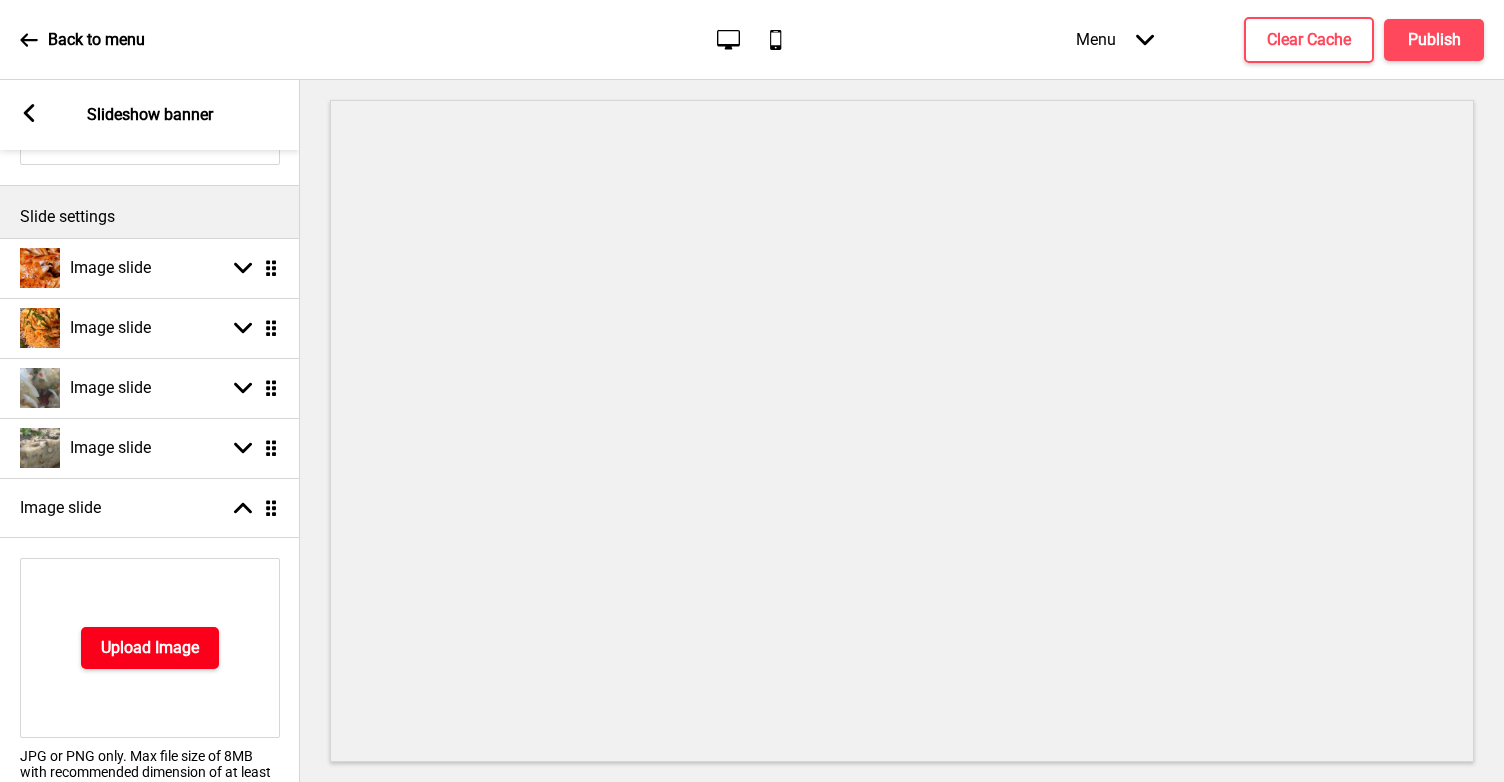 click on "Upload Image" at bounding box center (150, 648) 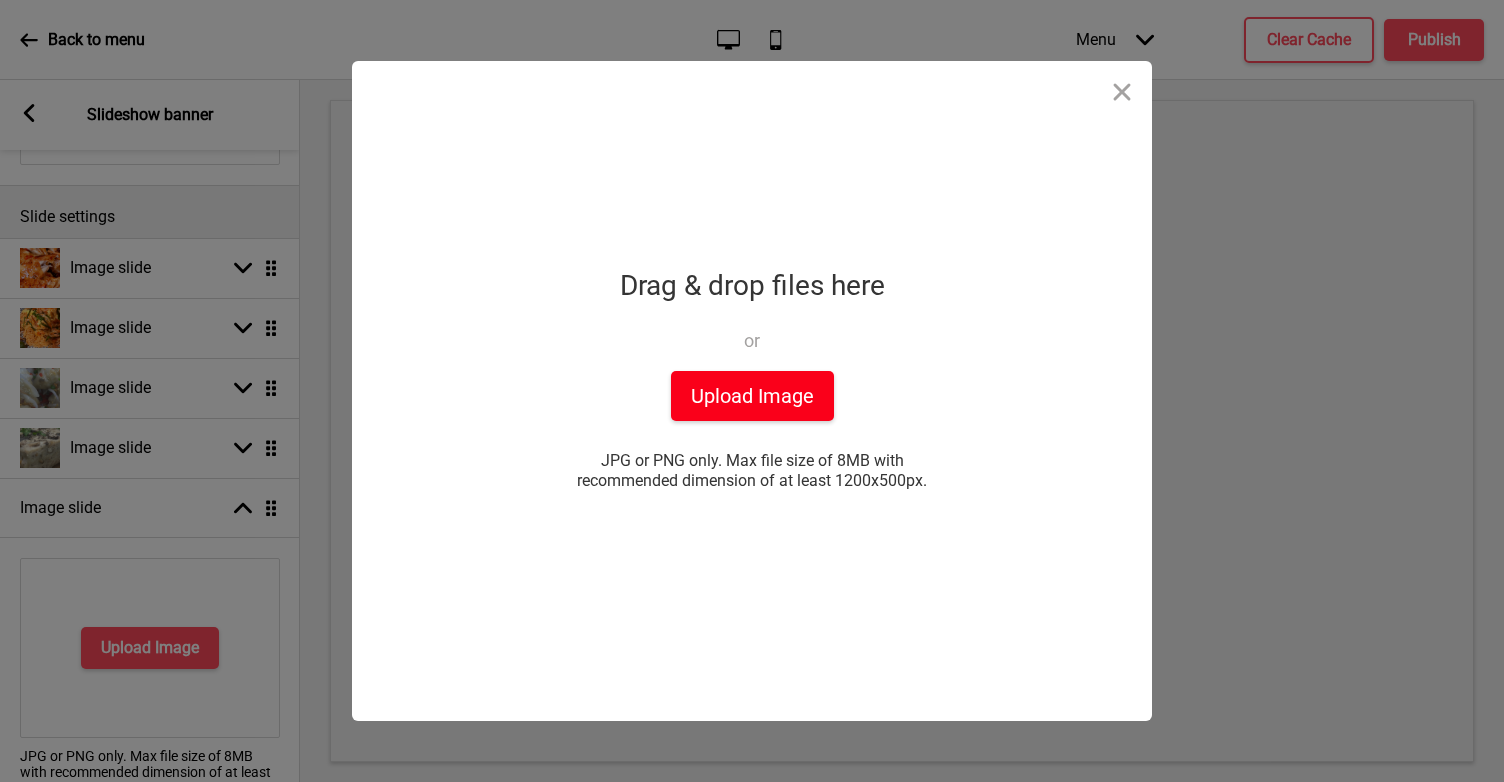 click on "Upload Image" at bounding box center [752, 396] 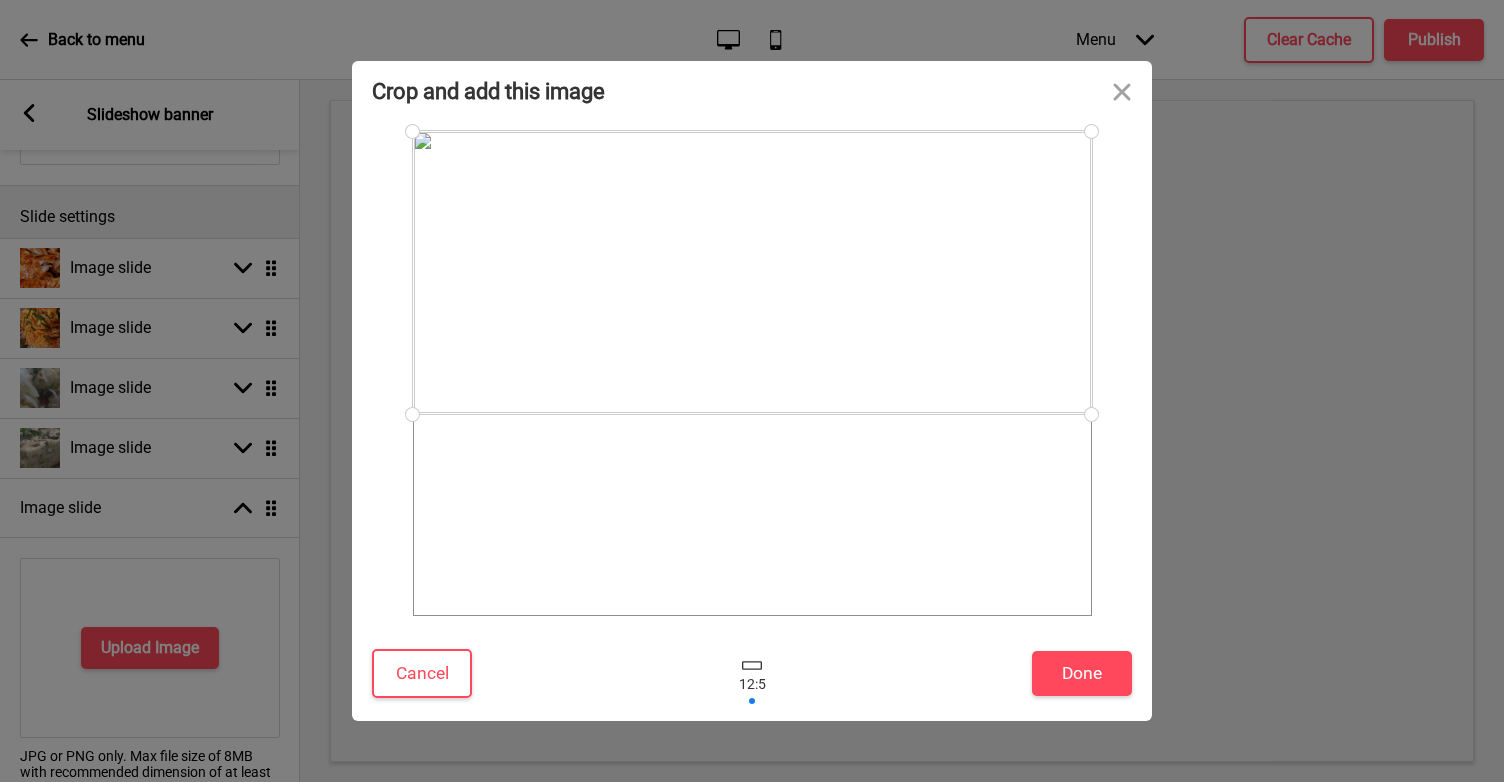 drag, startPoint x: 886, startPoint y: 470, endPoint x: 890, endPoint y: 369, distance: 101.07918 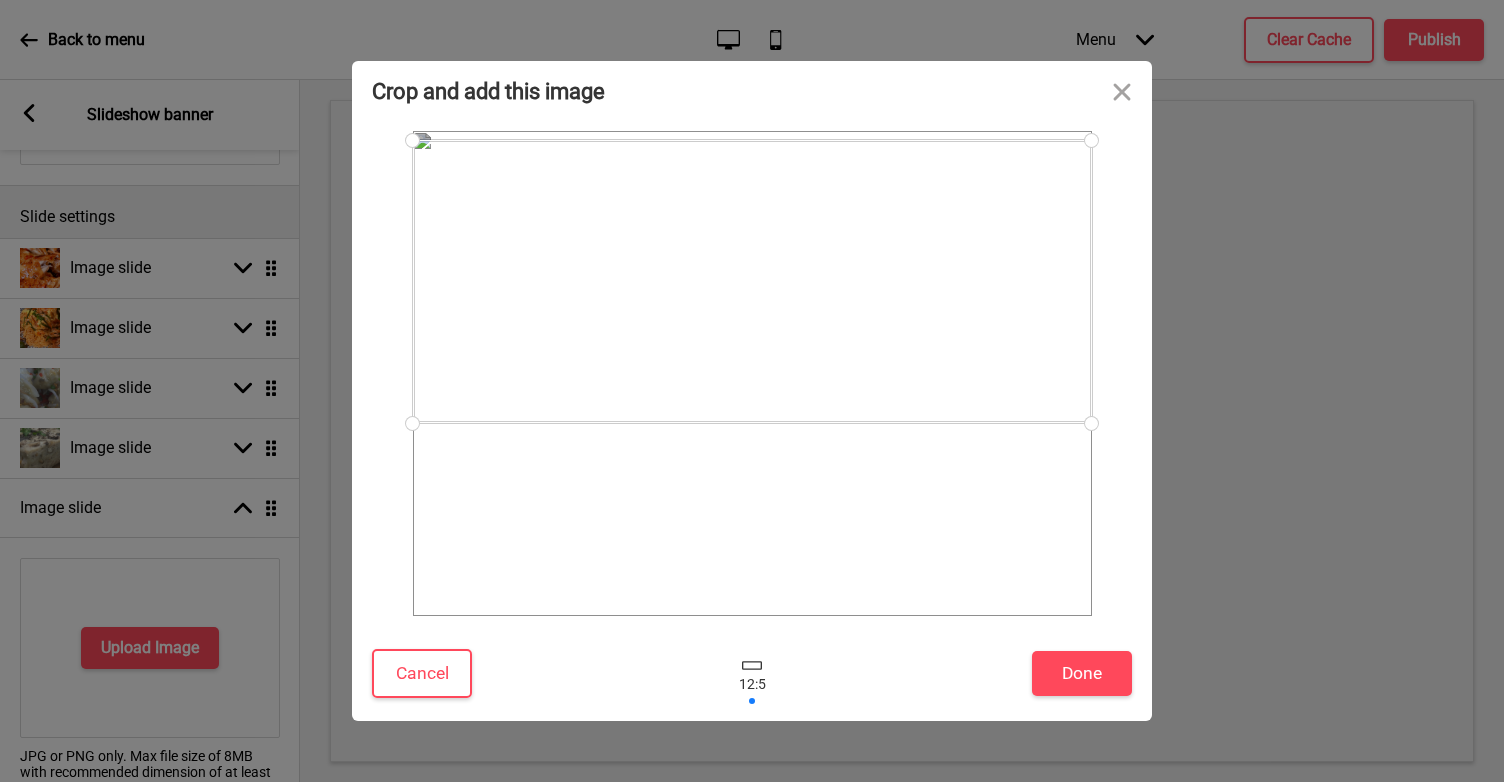 click at bounding box center [752, 281] 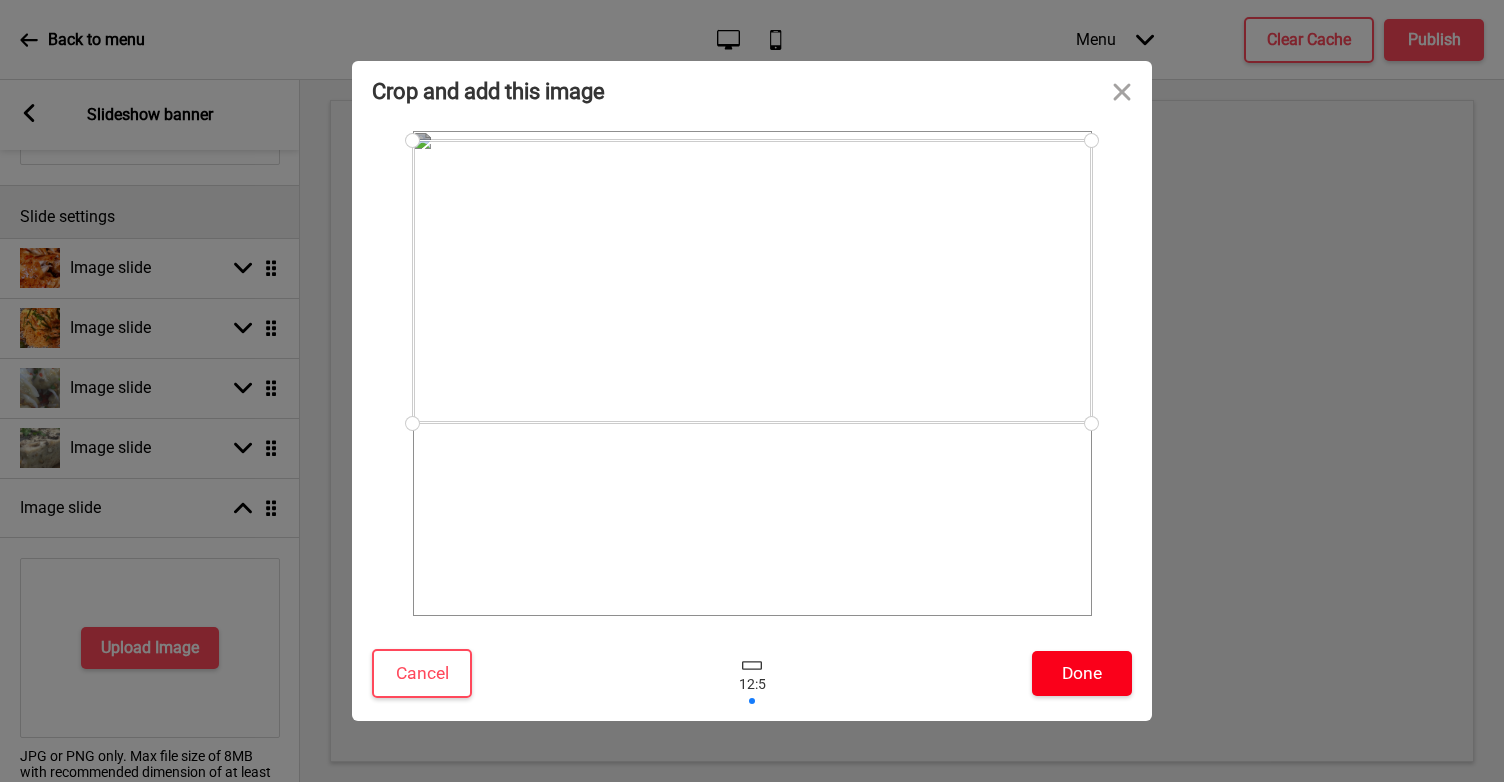 click on "Done" at bounding box center (1082, 673) 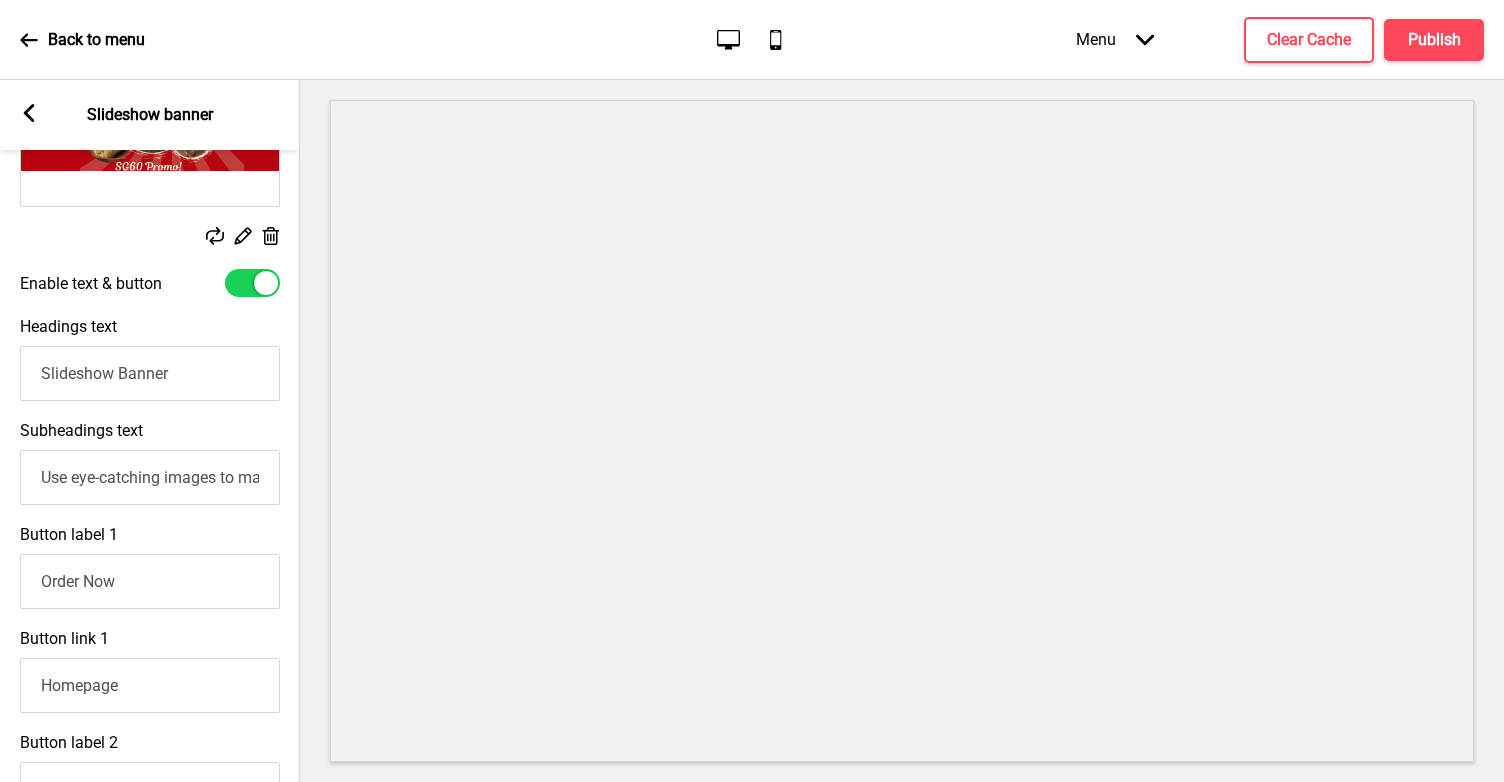 scroll, scrollTop: 725, scrollLeft: 0, axis: vertical 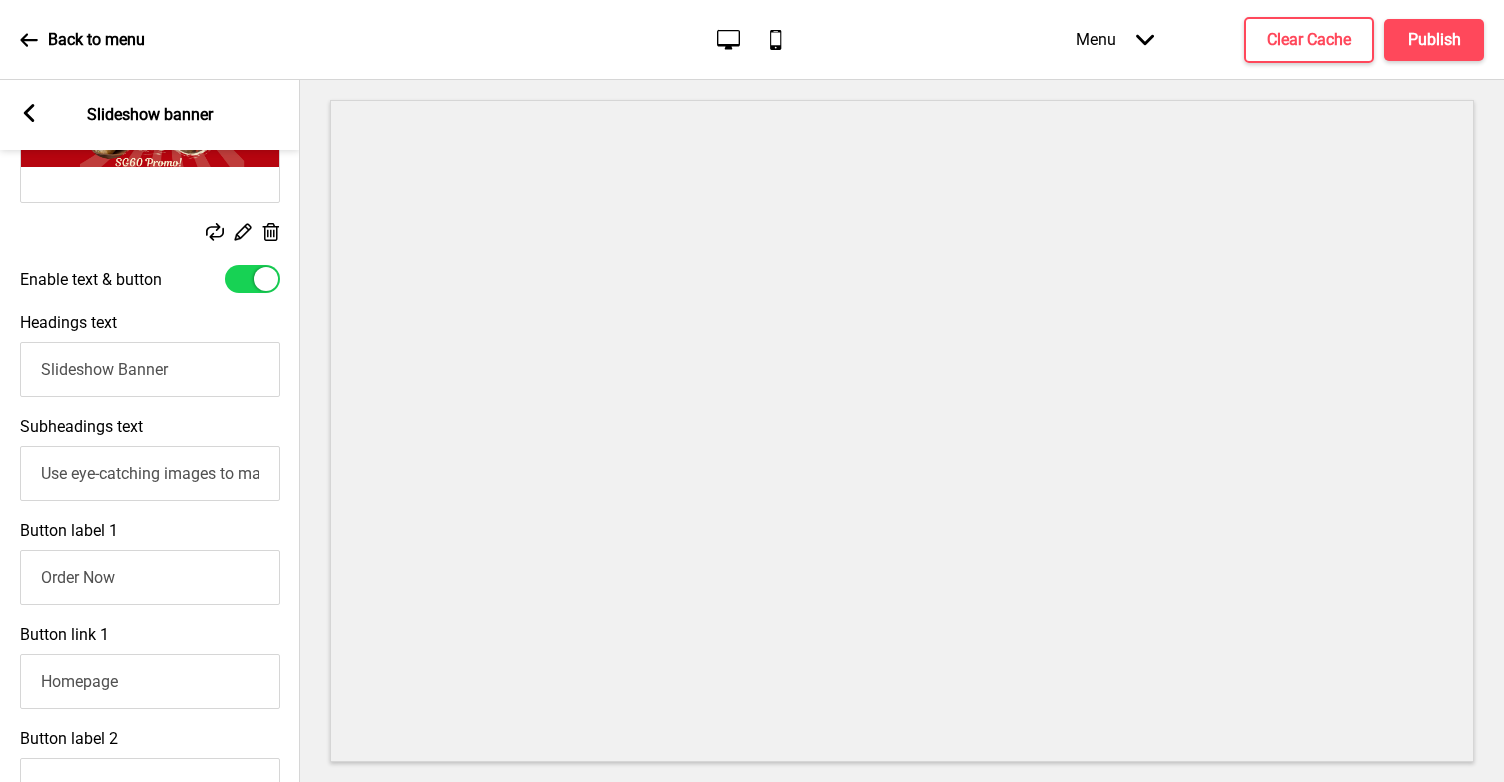 drag, startPoint x: 201, startPoint y: 381, endPoint x: 0, endPoint y: 375, distance: 201.08954 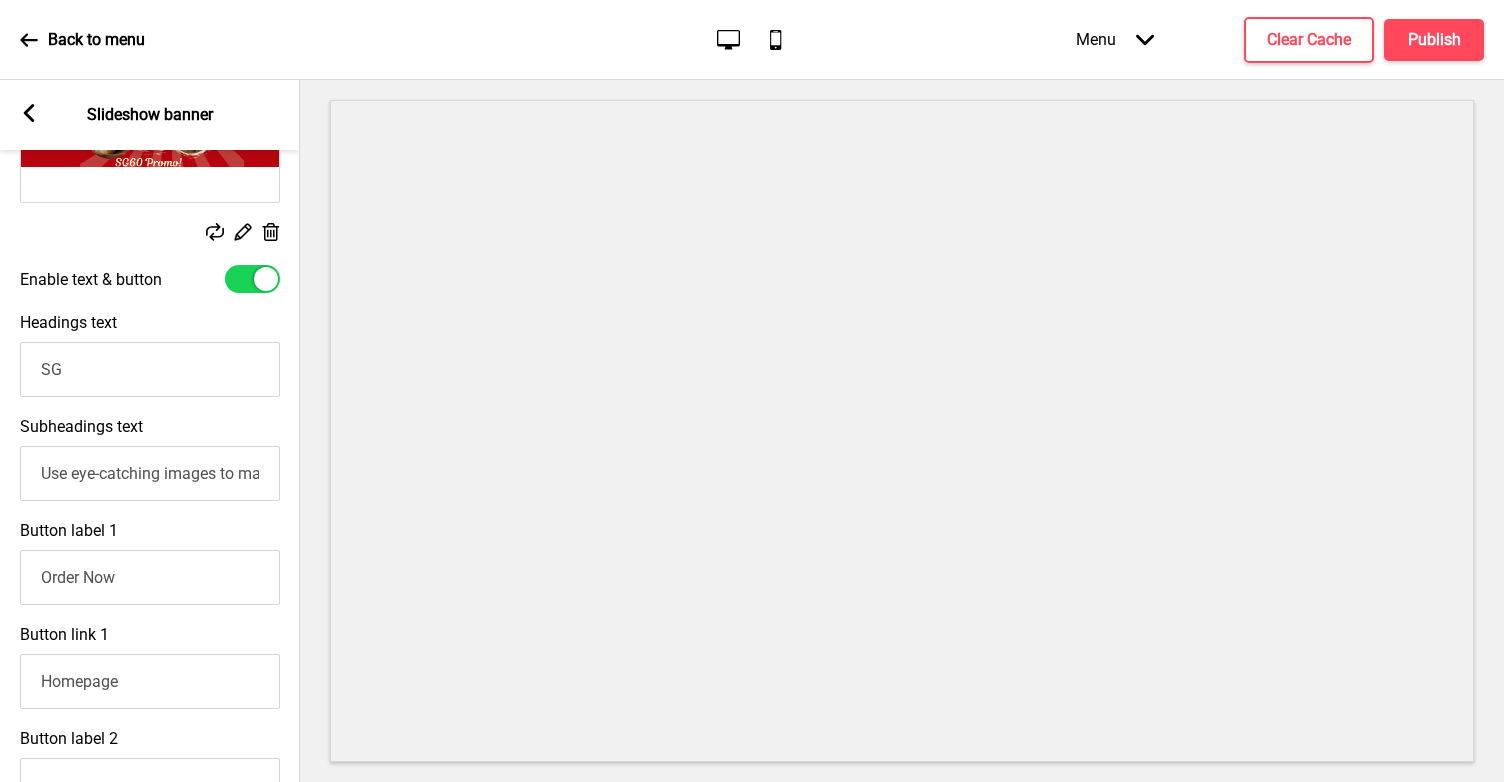 type on "S" 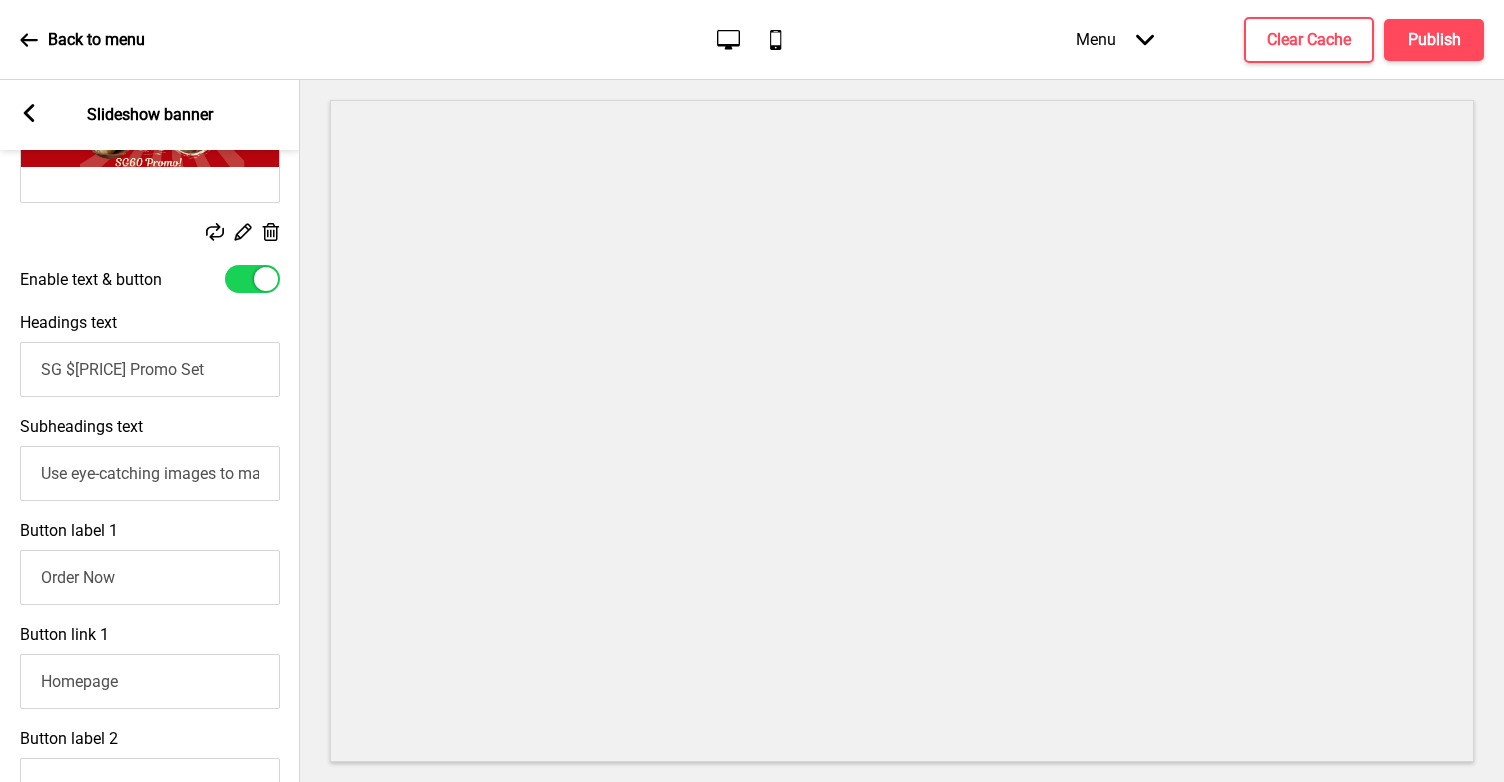 type on "SG $[PRICE] Promo Set" 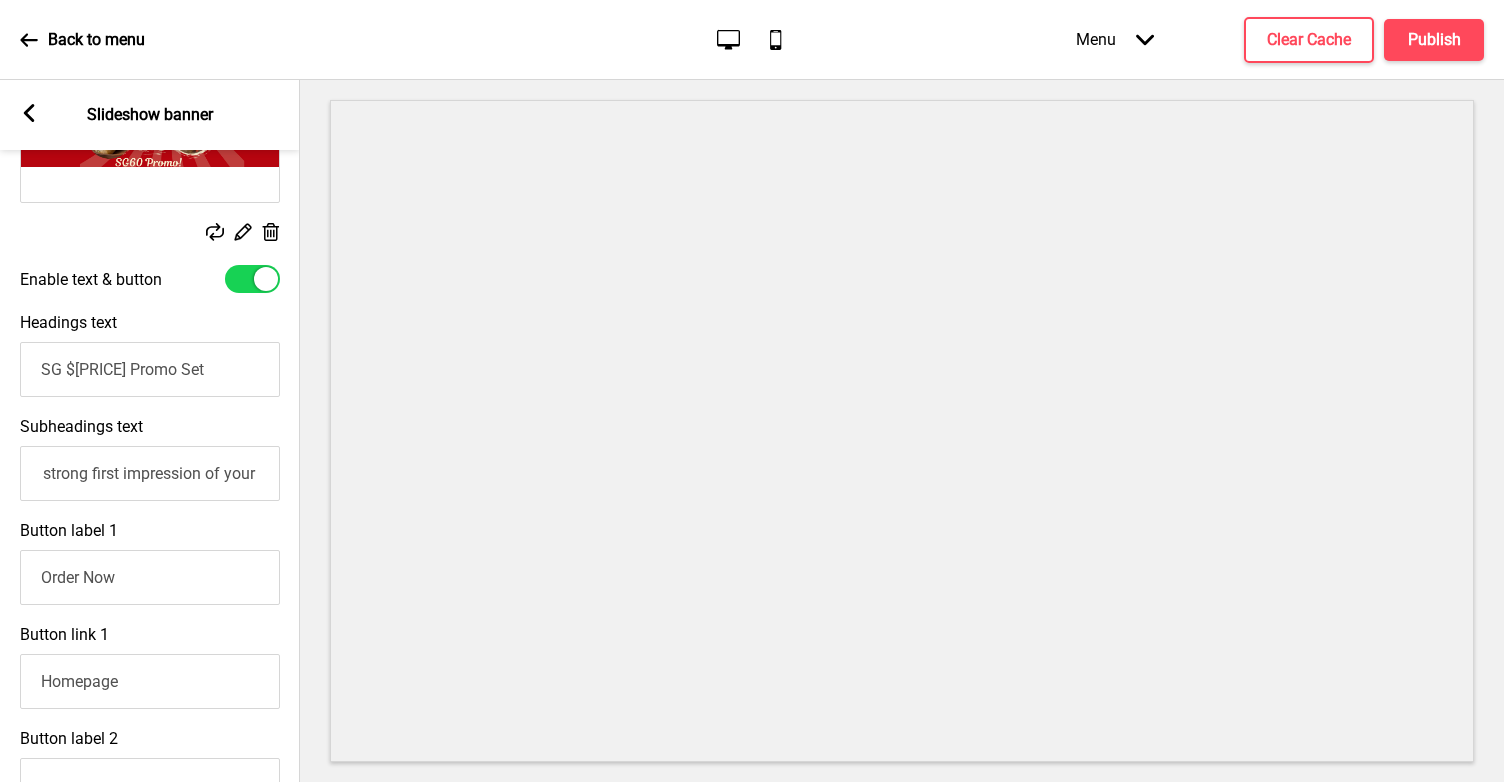 scroll, scrollTop: 0, scrollLeft: 294, axis: horizontal 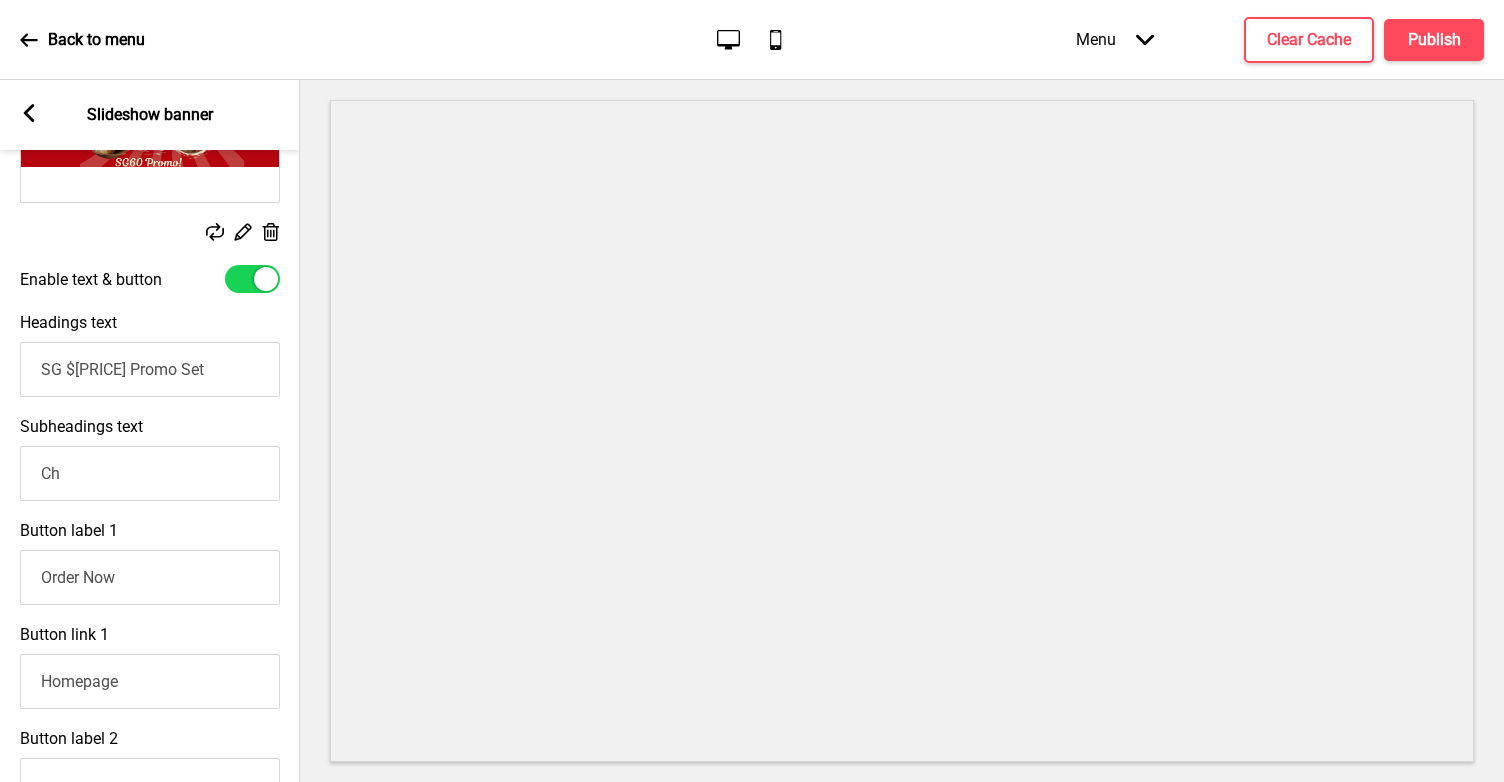 type on "C" 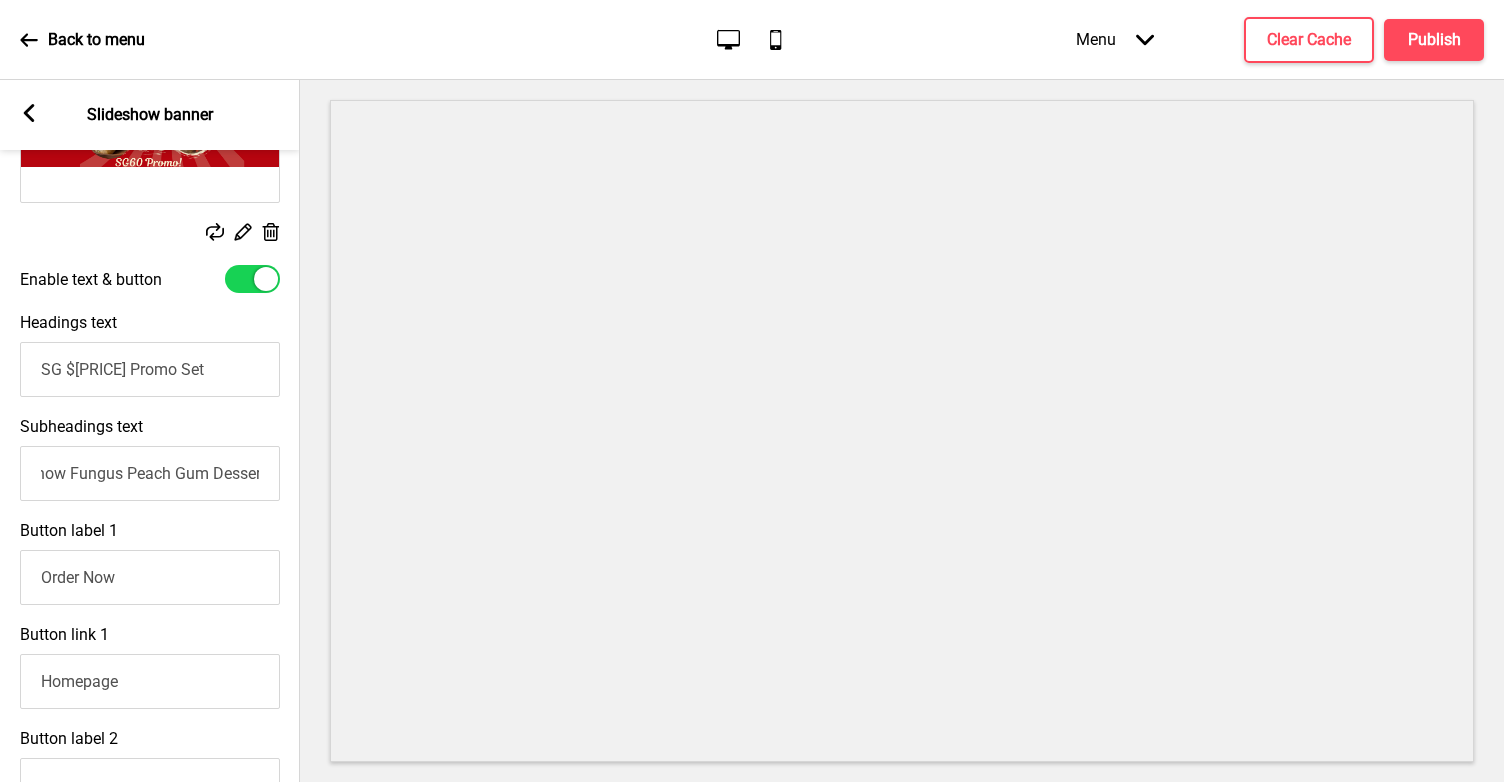 scroll, scrollTop: 0, scrollLeft: 308, axis: horizontal 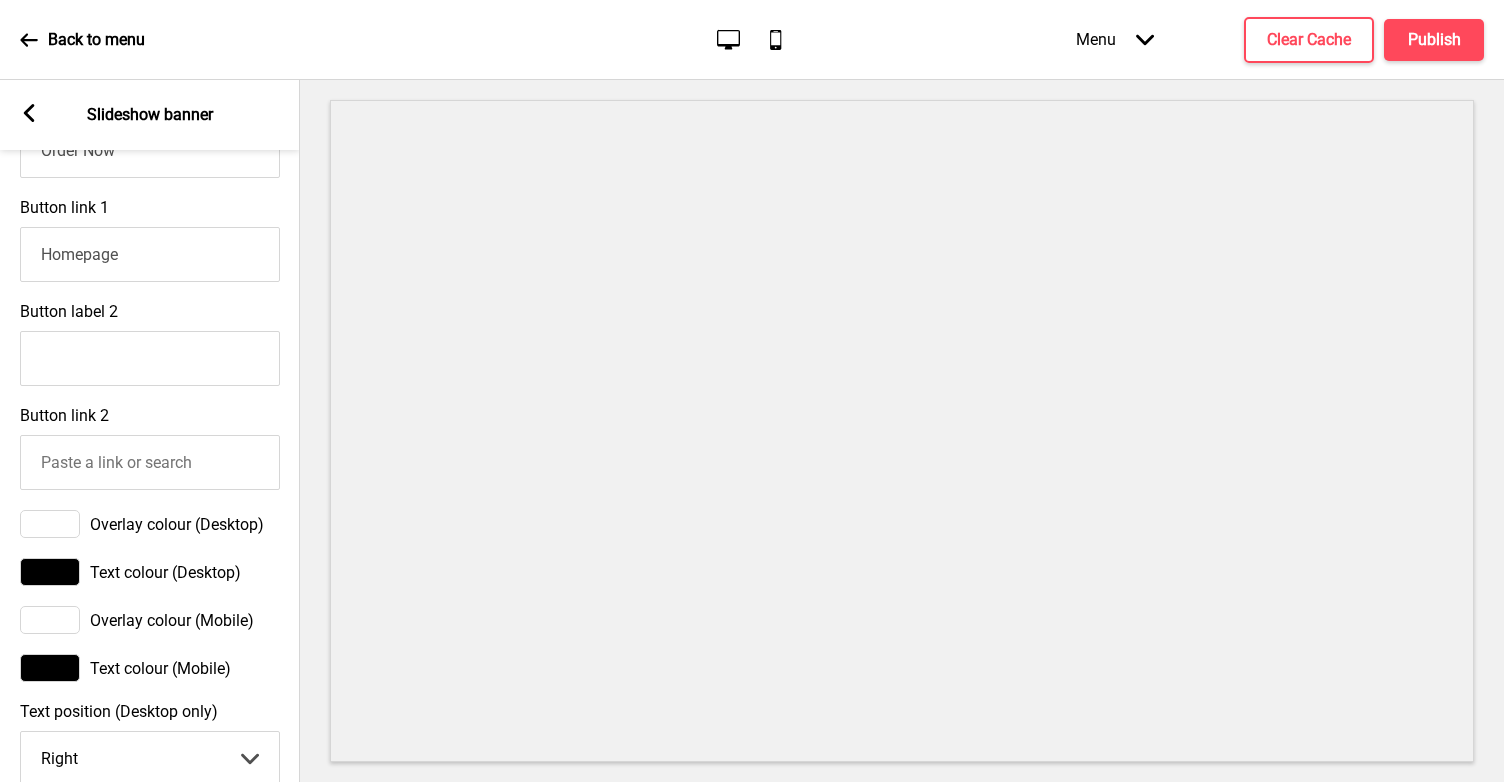 type on "Roast Chick, Soon Kueh and Homemade Snow Fungus Peach Gum Dessert!" 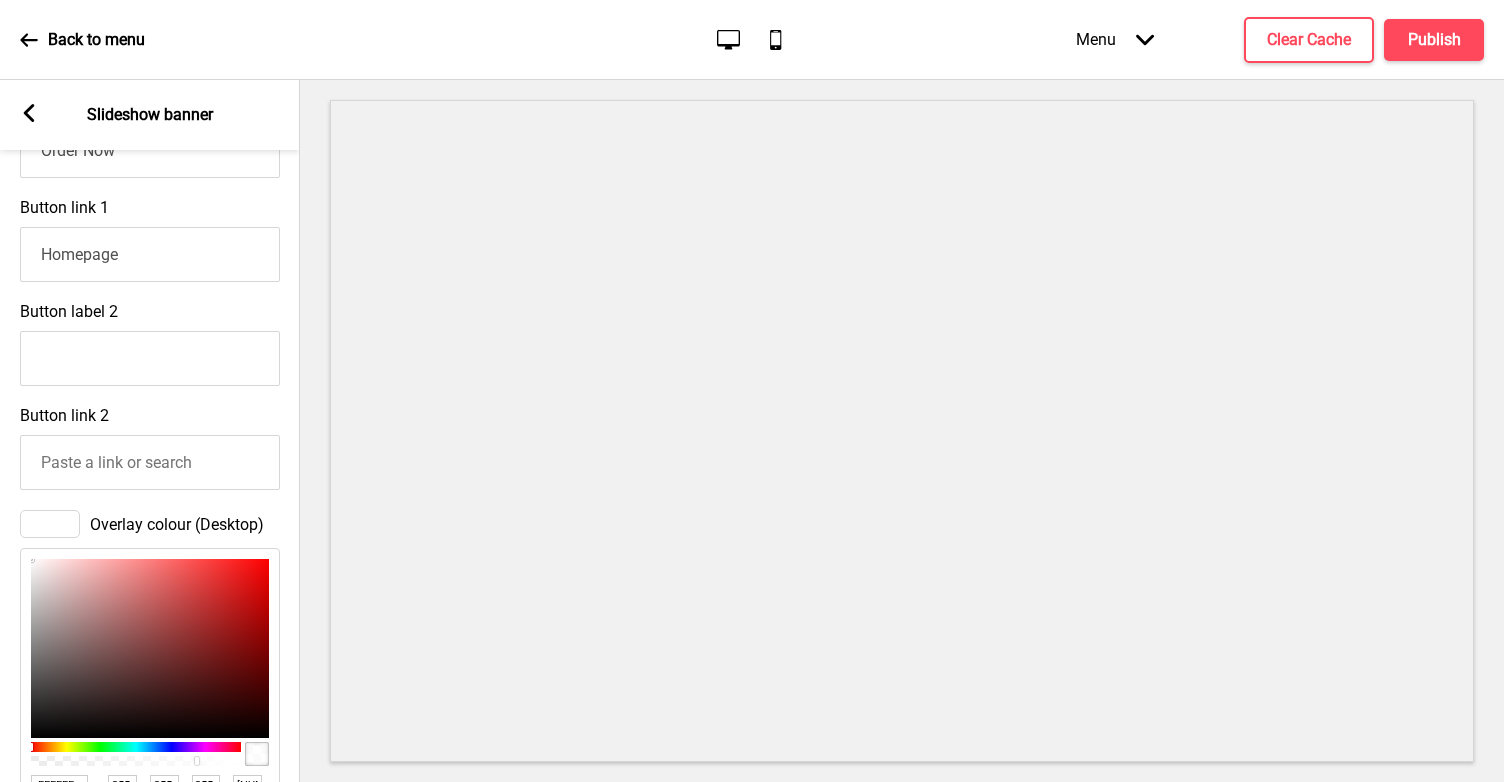 scroll, scrollTop: 1104, scrollLeft: 0, axis: vertical 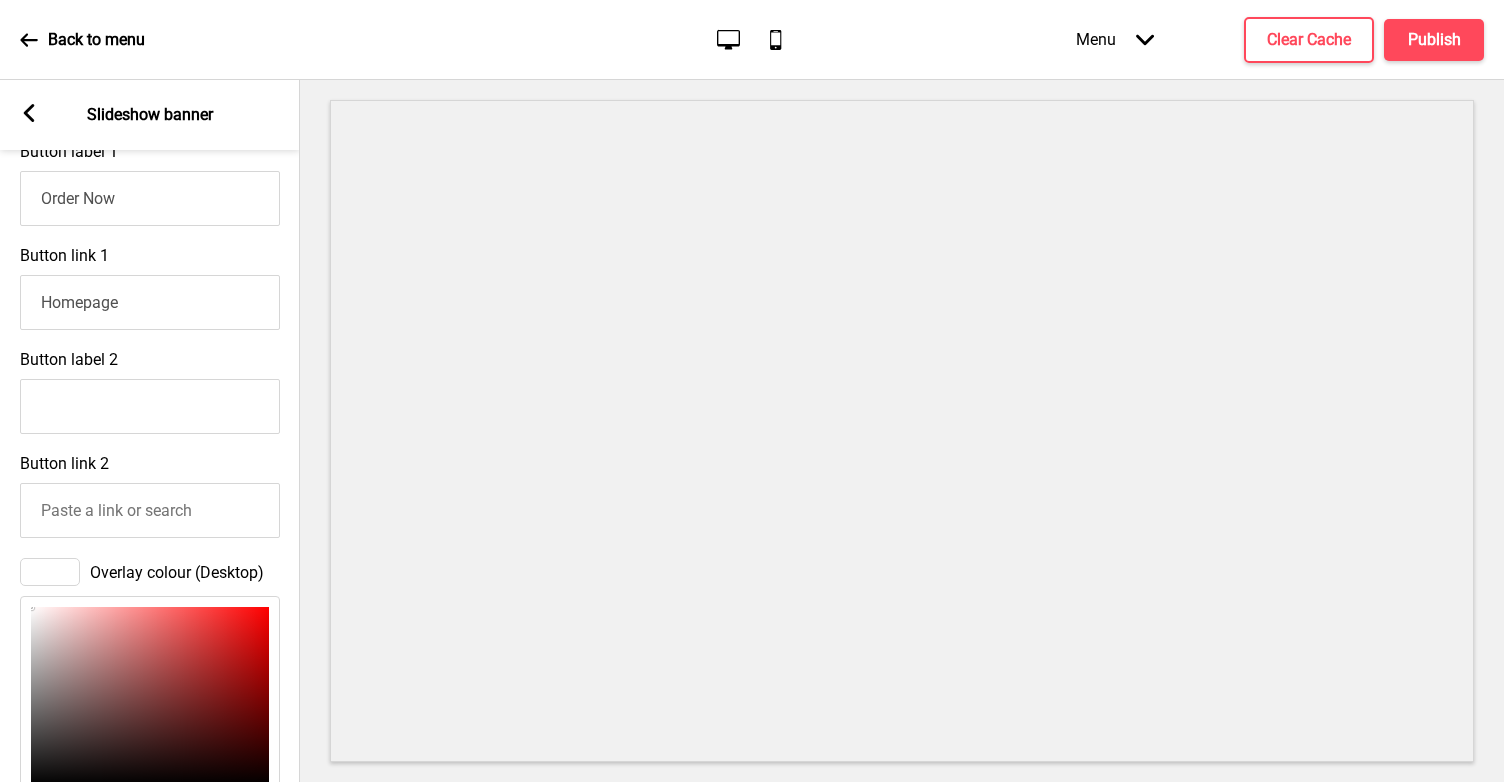 click on "Overlay colour (Desktop) FFFFFF hex 255 r 255 g 255 b 80 a" at bounding box center [150, 742] 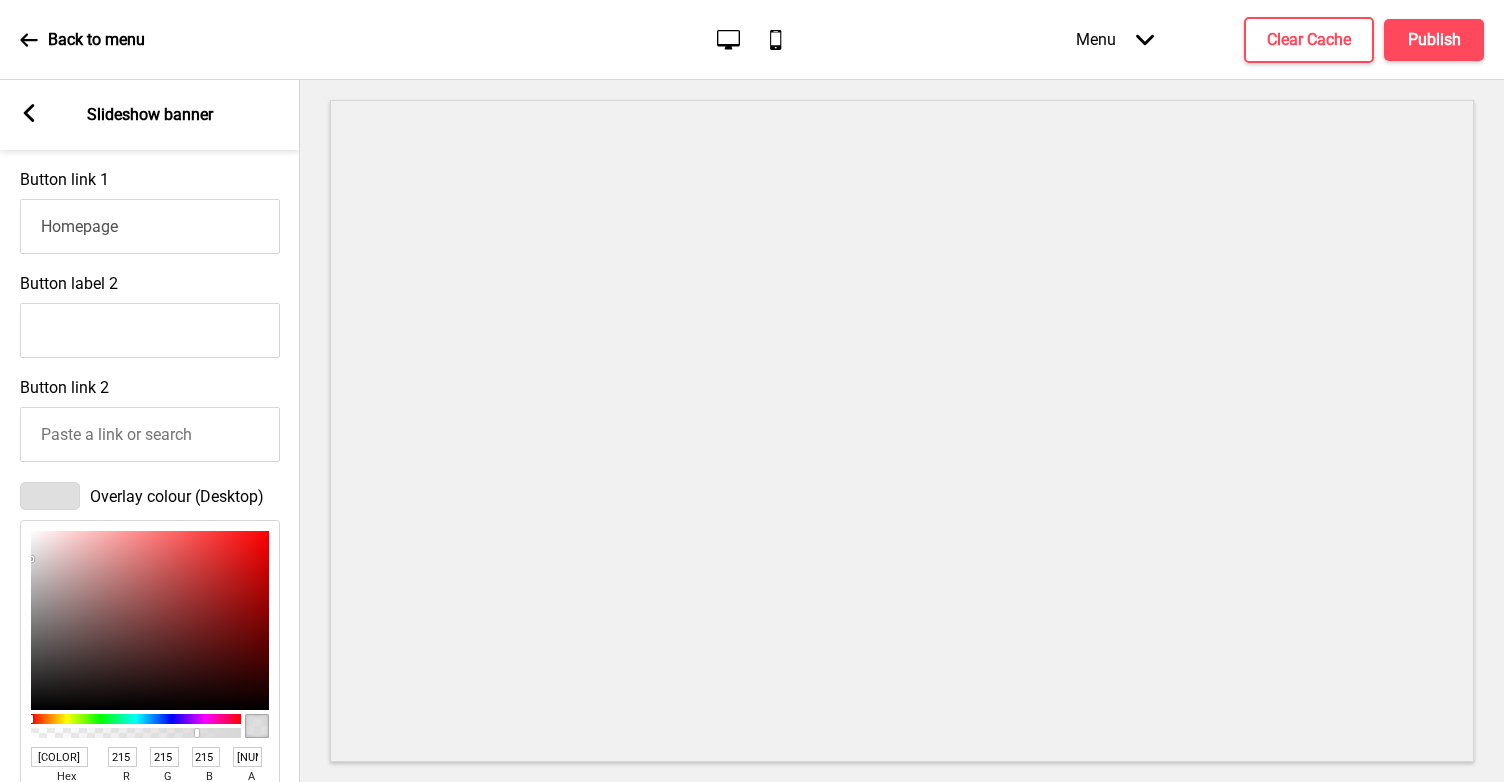 scroll, scrollTop: 1181, scrollLeft: 0, axis: vertical 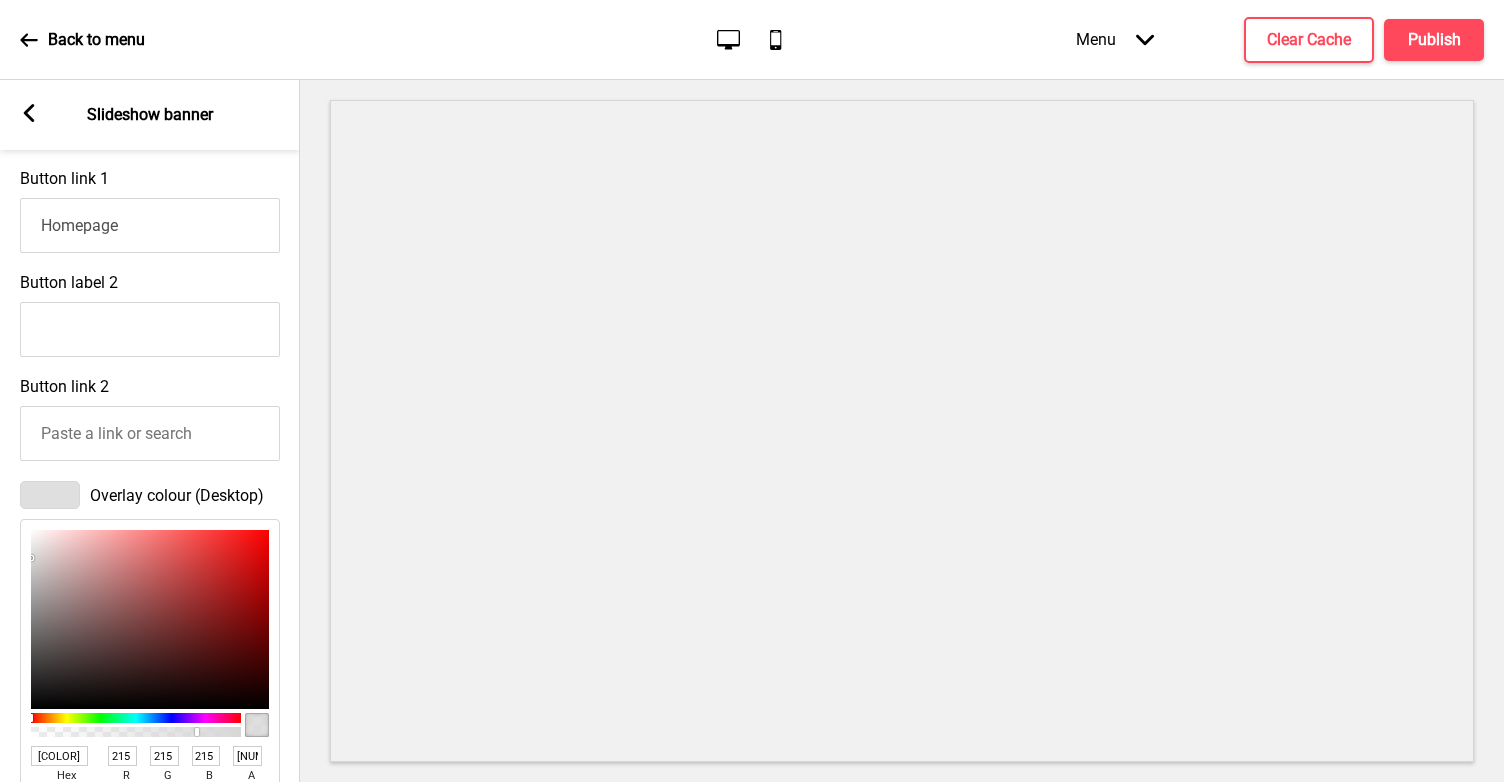 type on "[COLOR]" 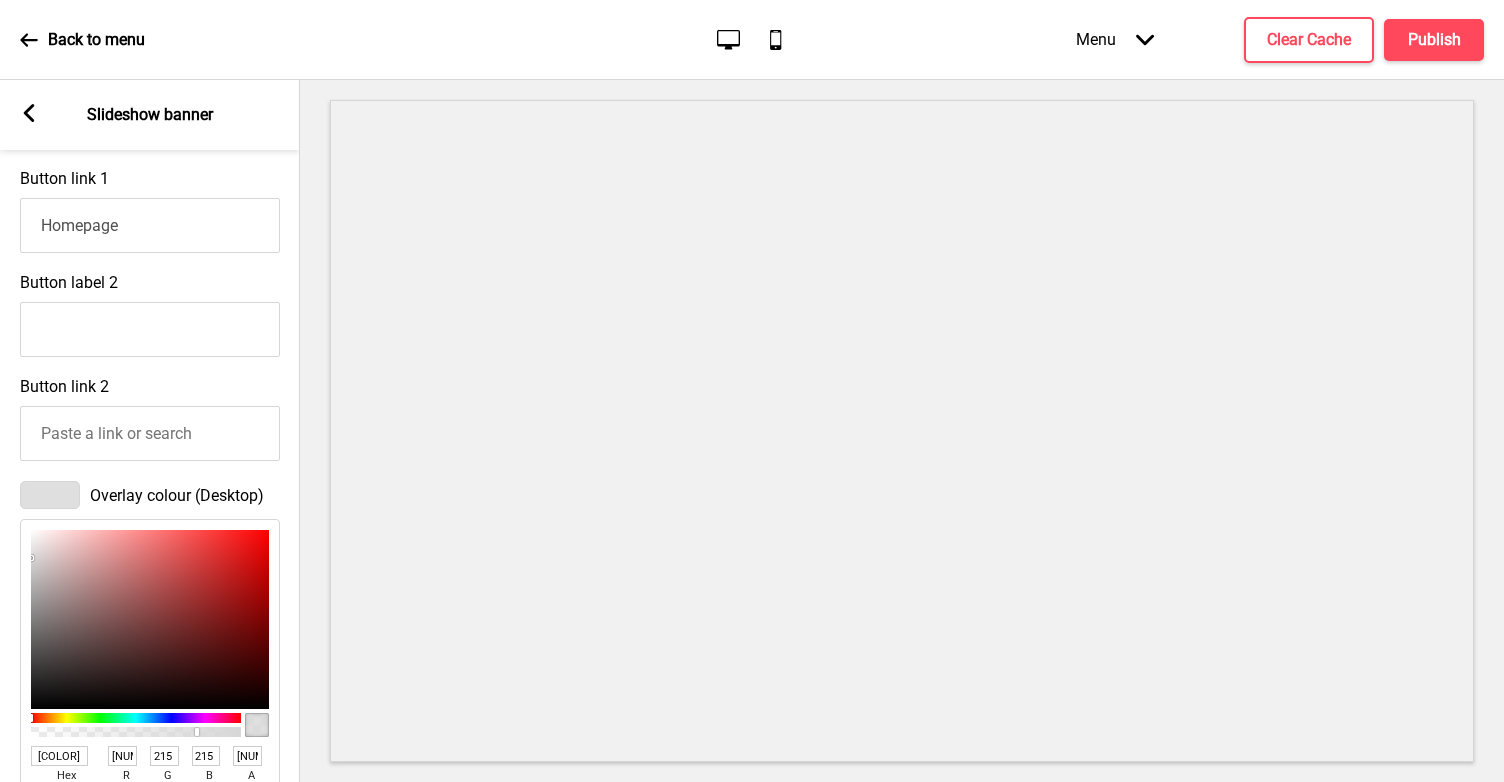 type on "[NUMBER]" 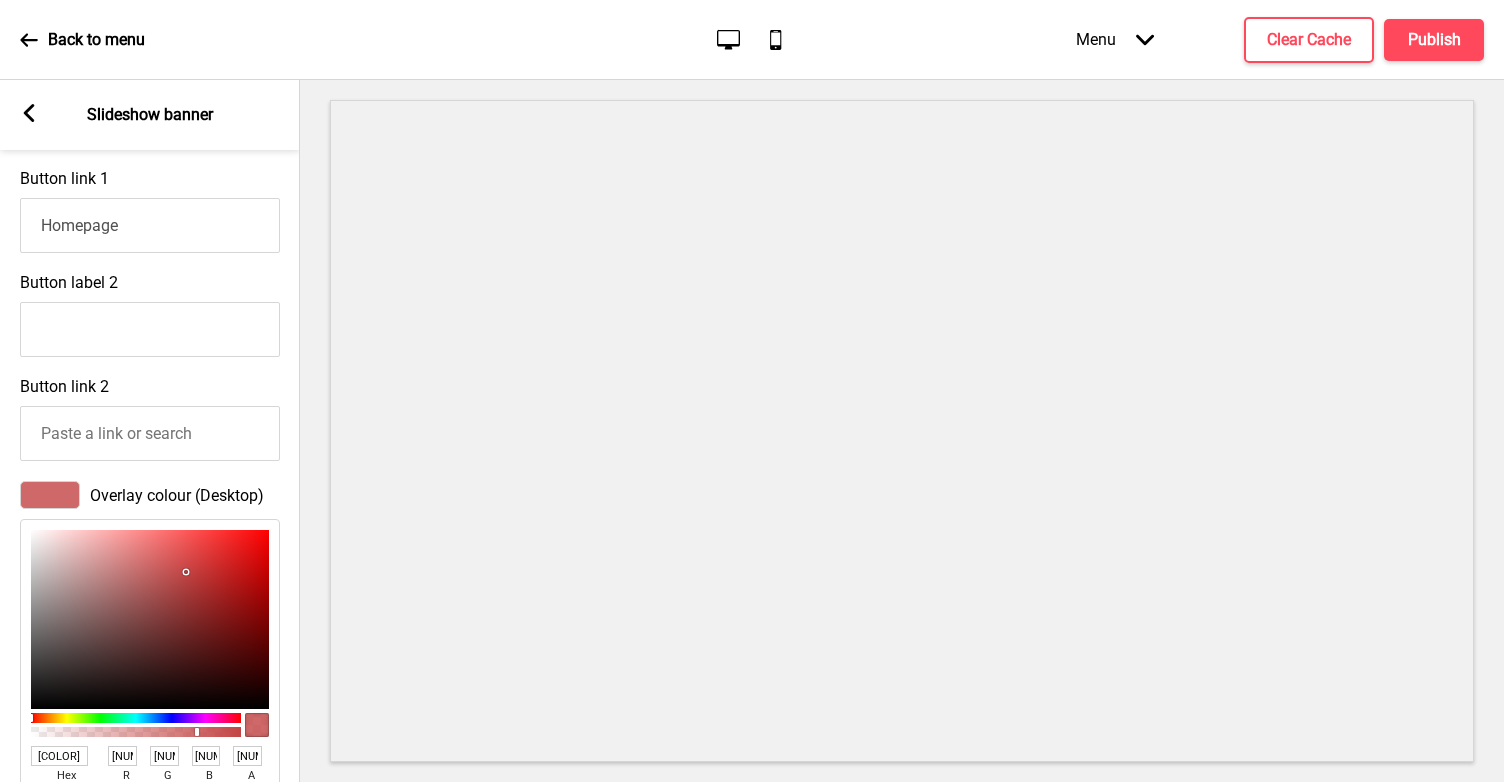 click at bounding box center (150, 619) 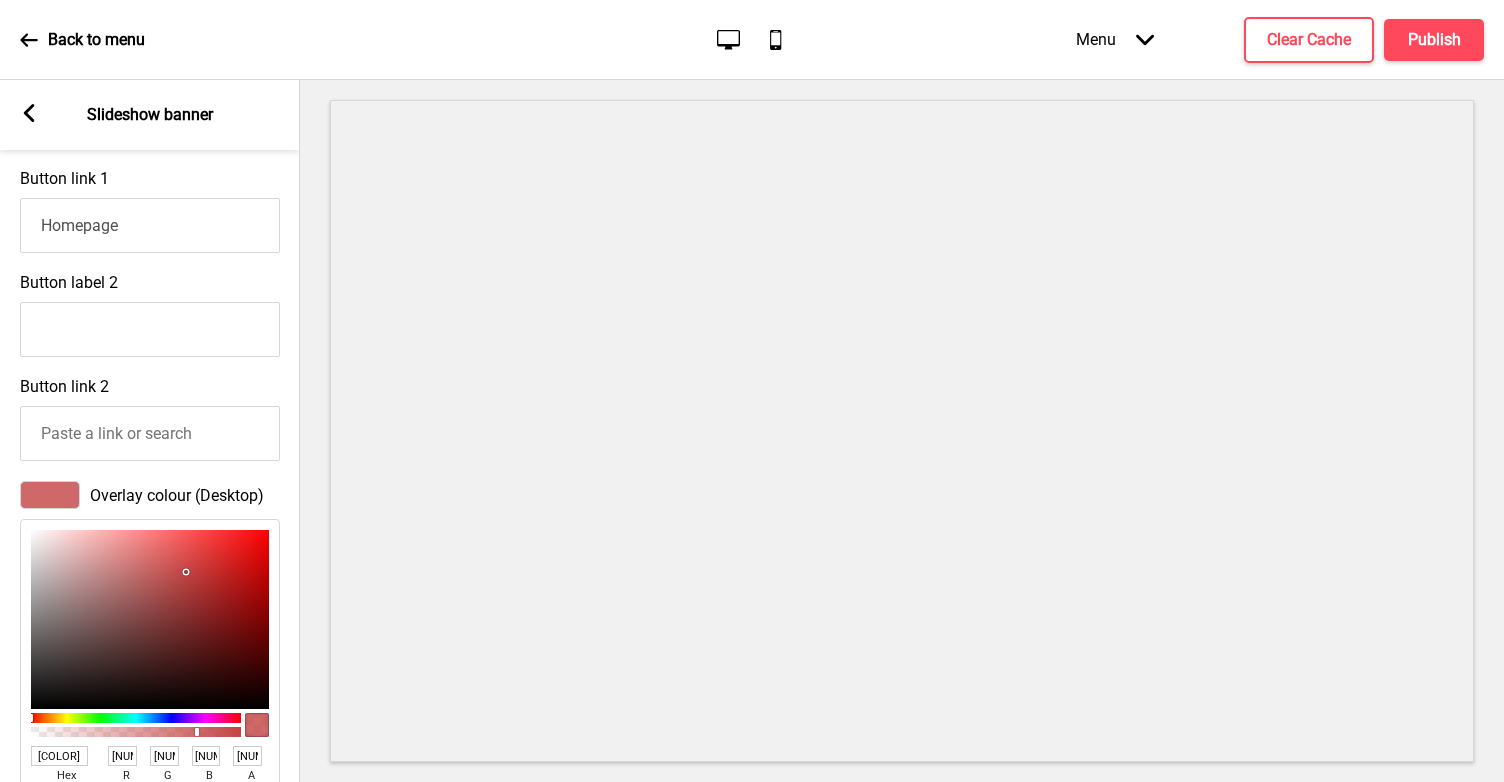 type on "[COLOR]" 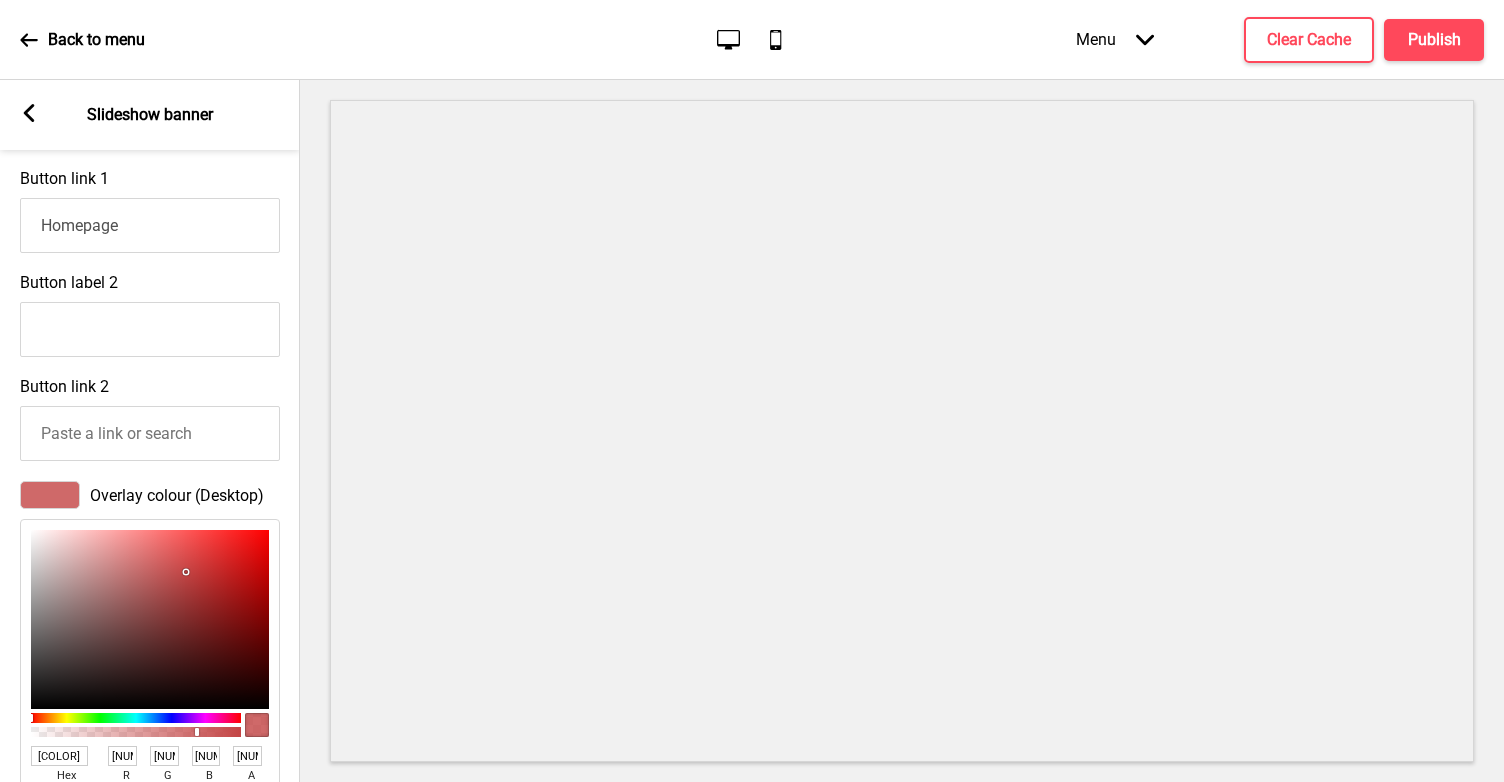 type on "[COLOR]" 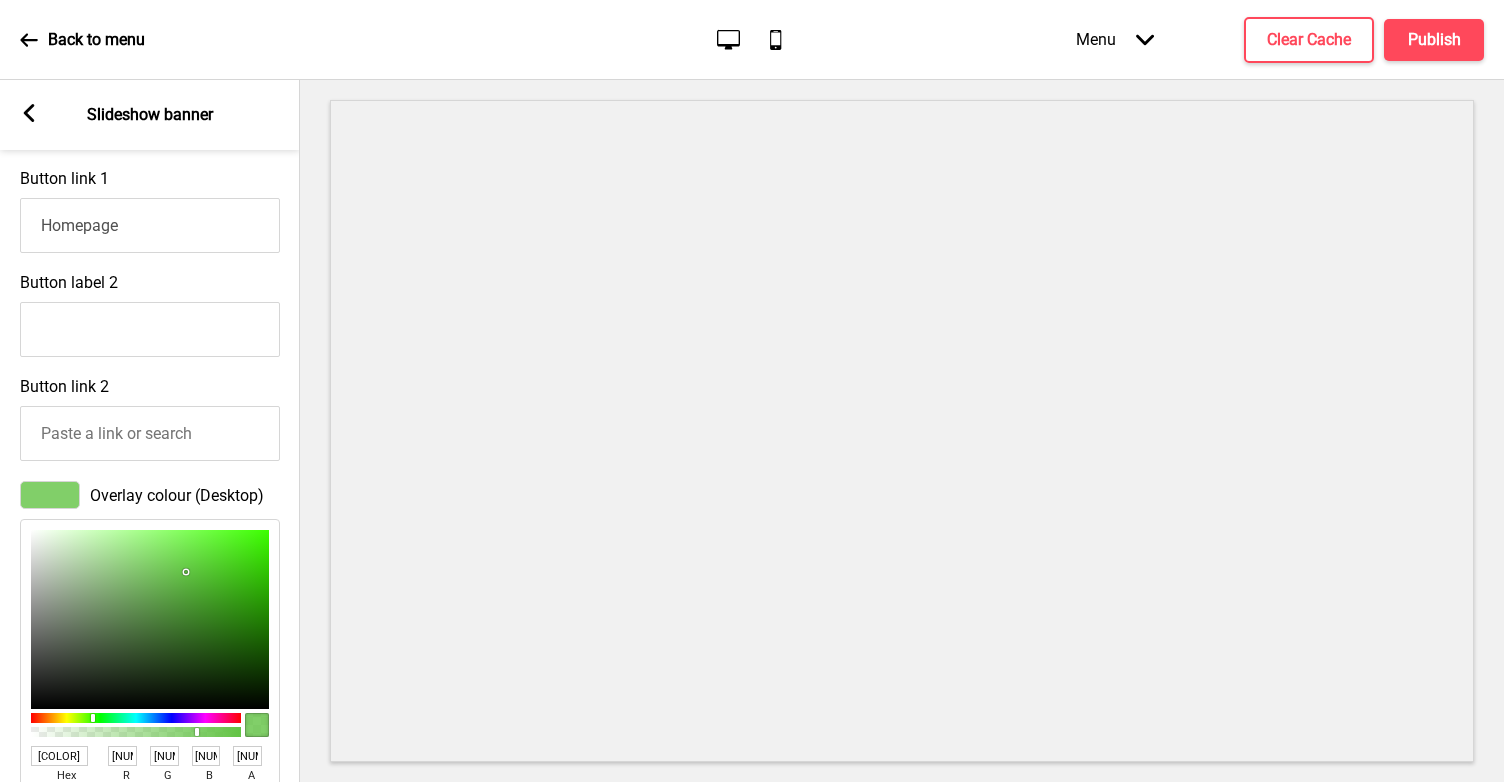 scroll, scrollTop: 1400, scrollLeft: 0, axis: vertical 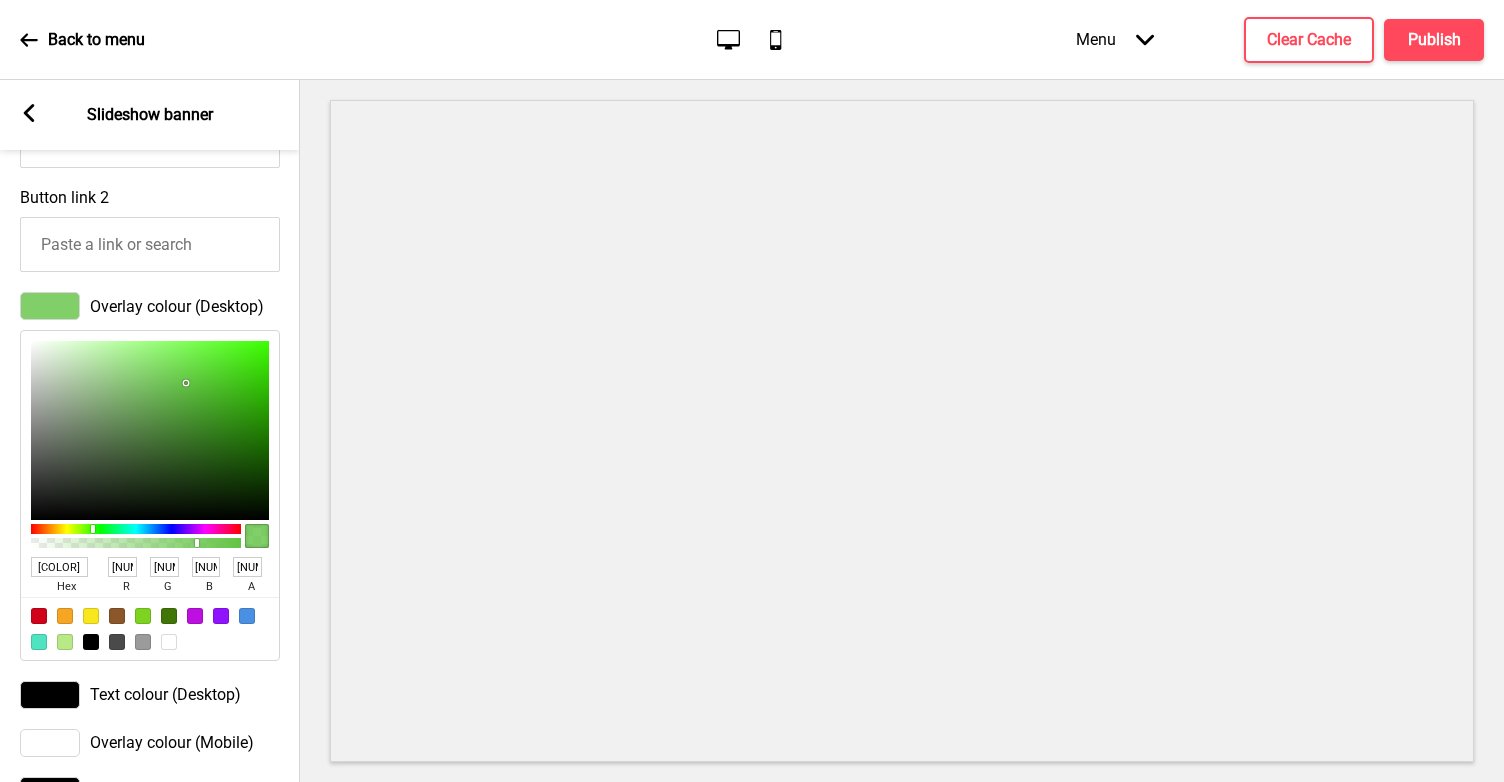 type on "[COLOR]" 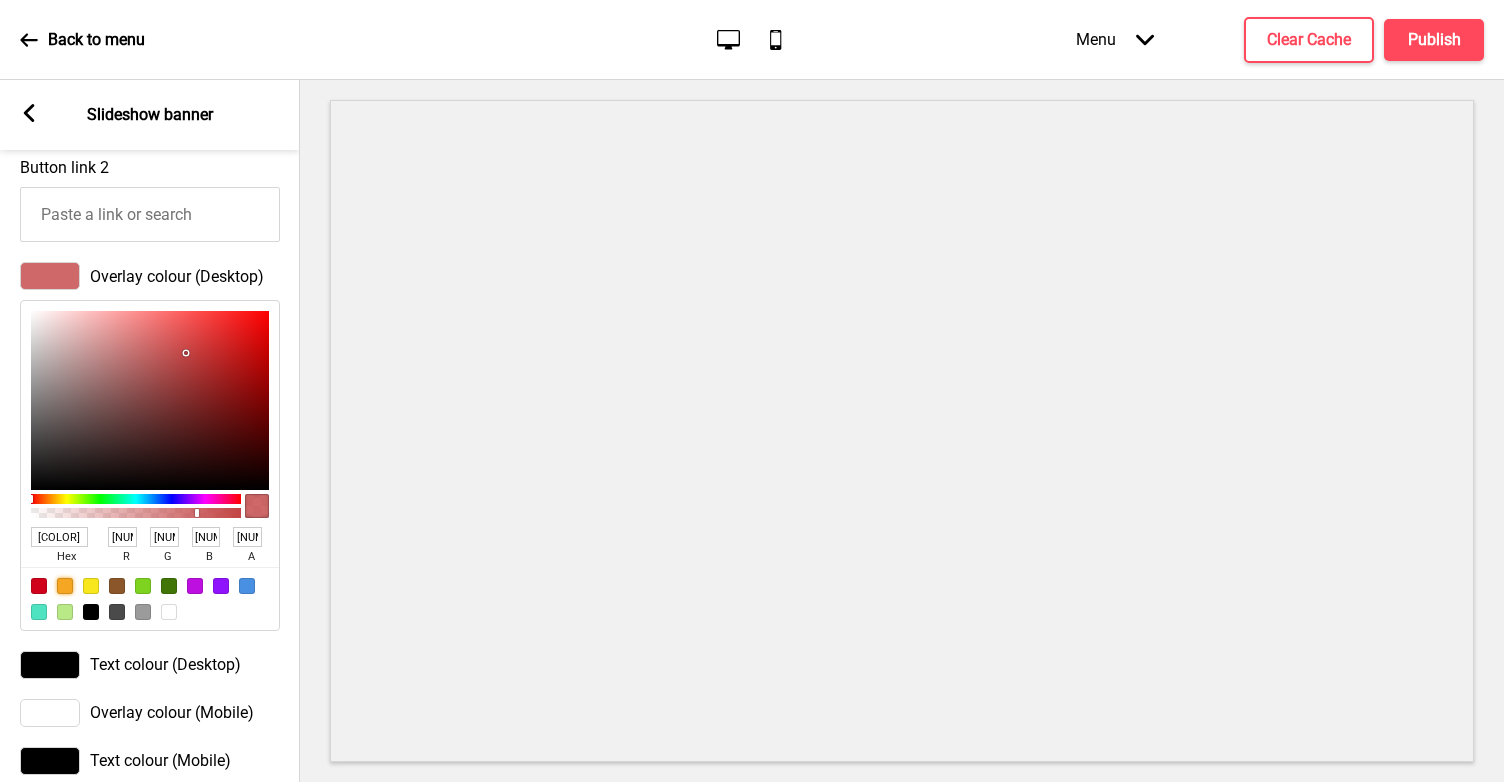 click at bounding box center (65, 586) 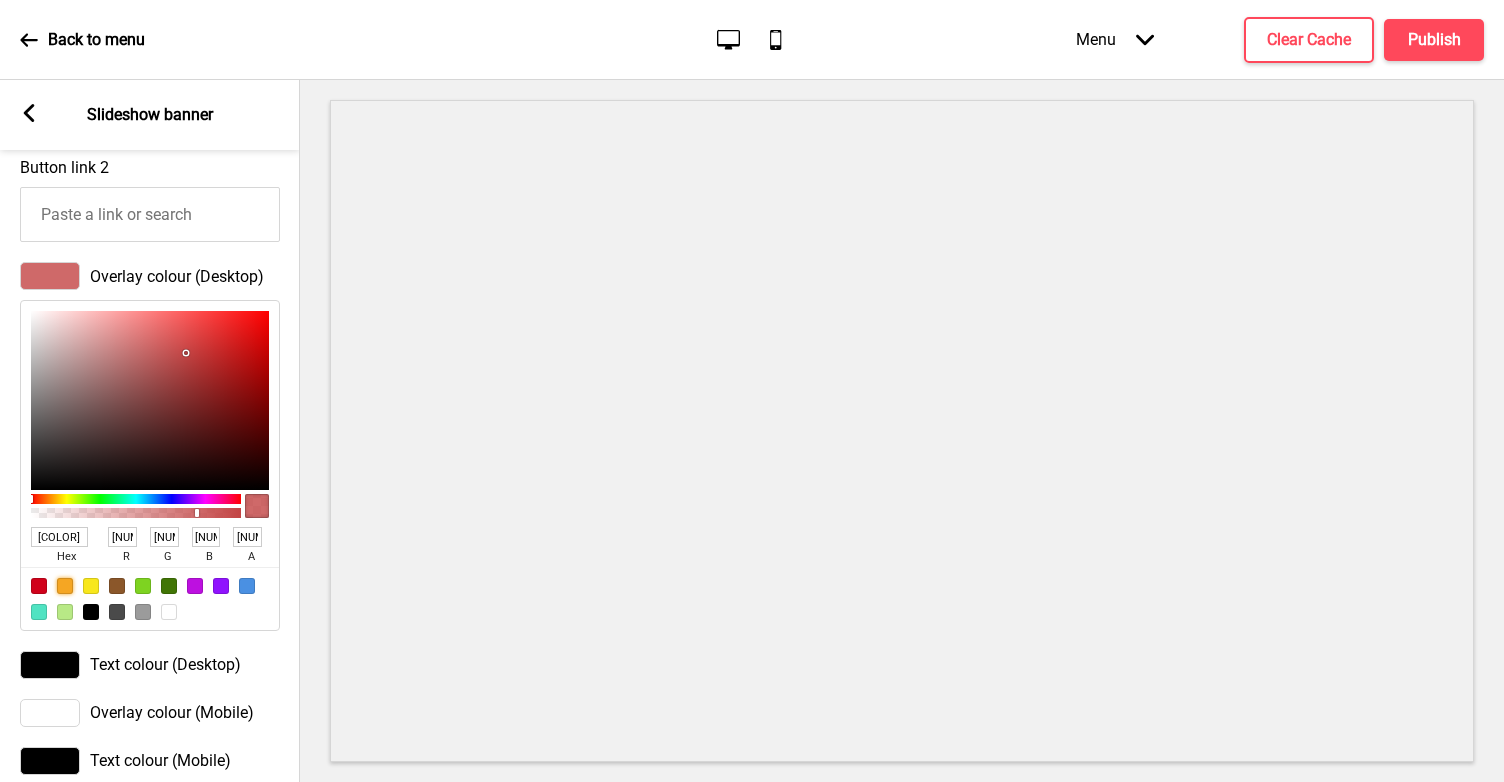 type on "[COLOR]" 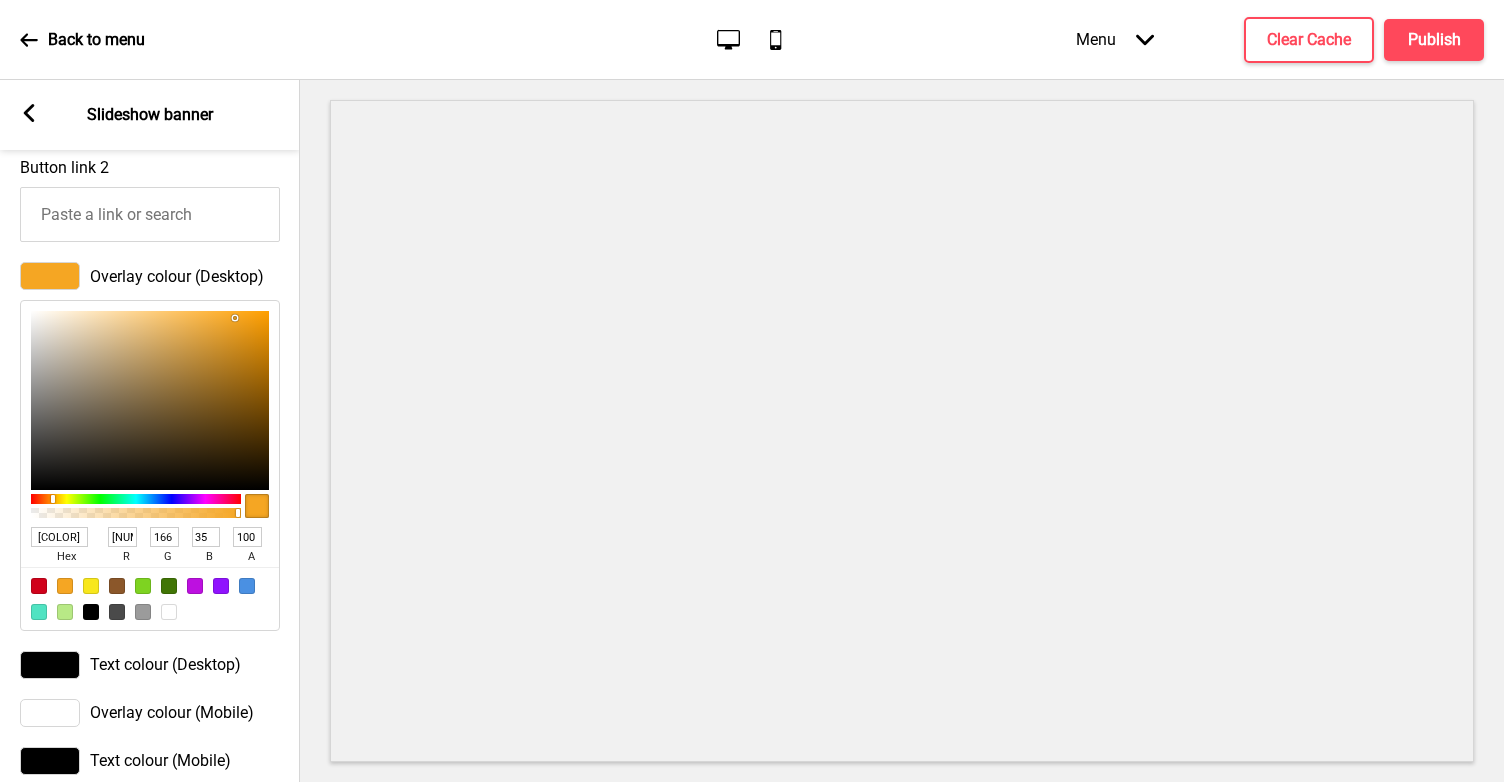 click at bounding box center (50, 713) 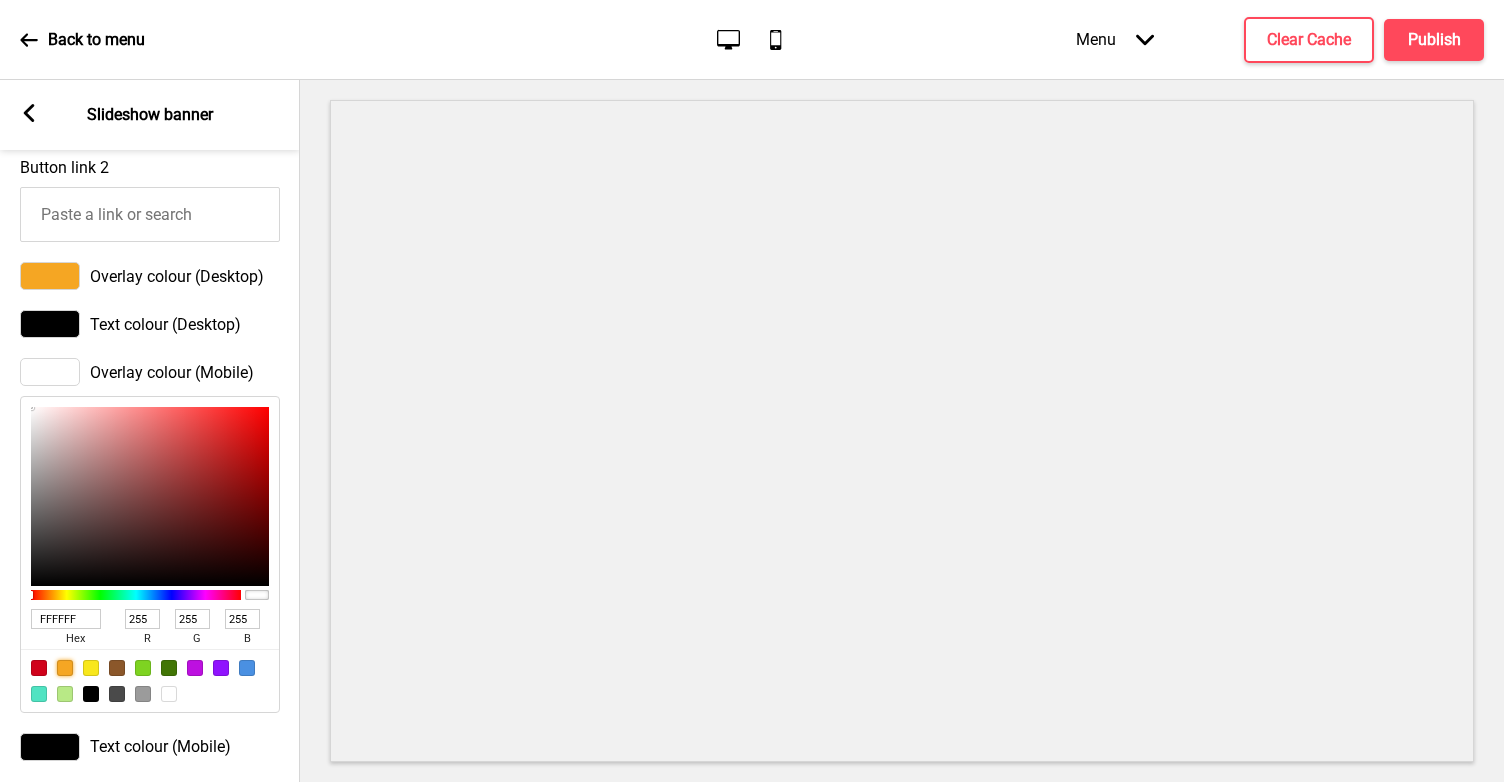 click at bounding box center [65, 668] 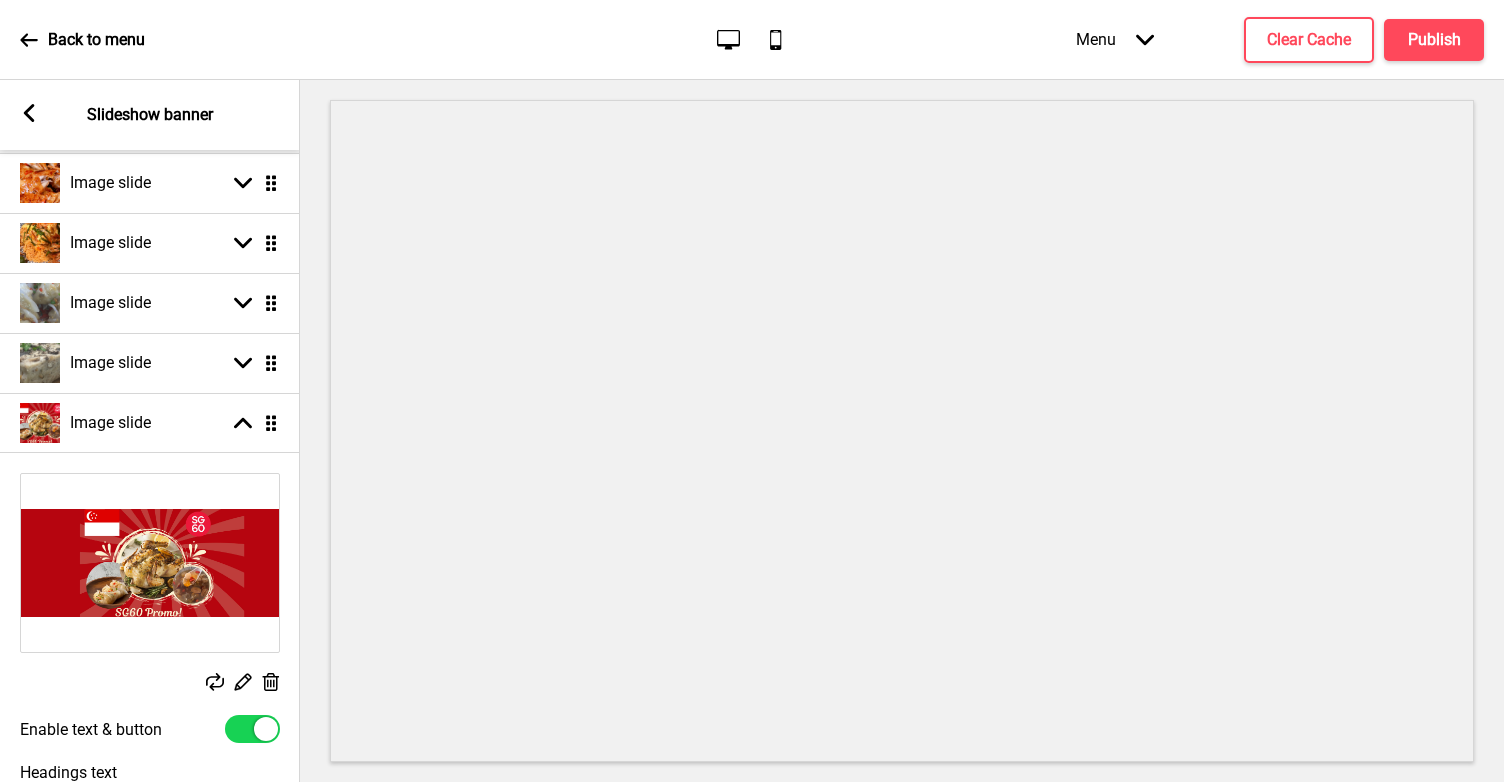 scroll, scrollTop: 274, scrollLeft: 0, axis: vertical 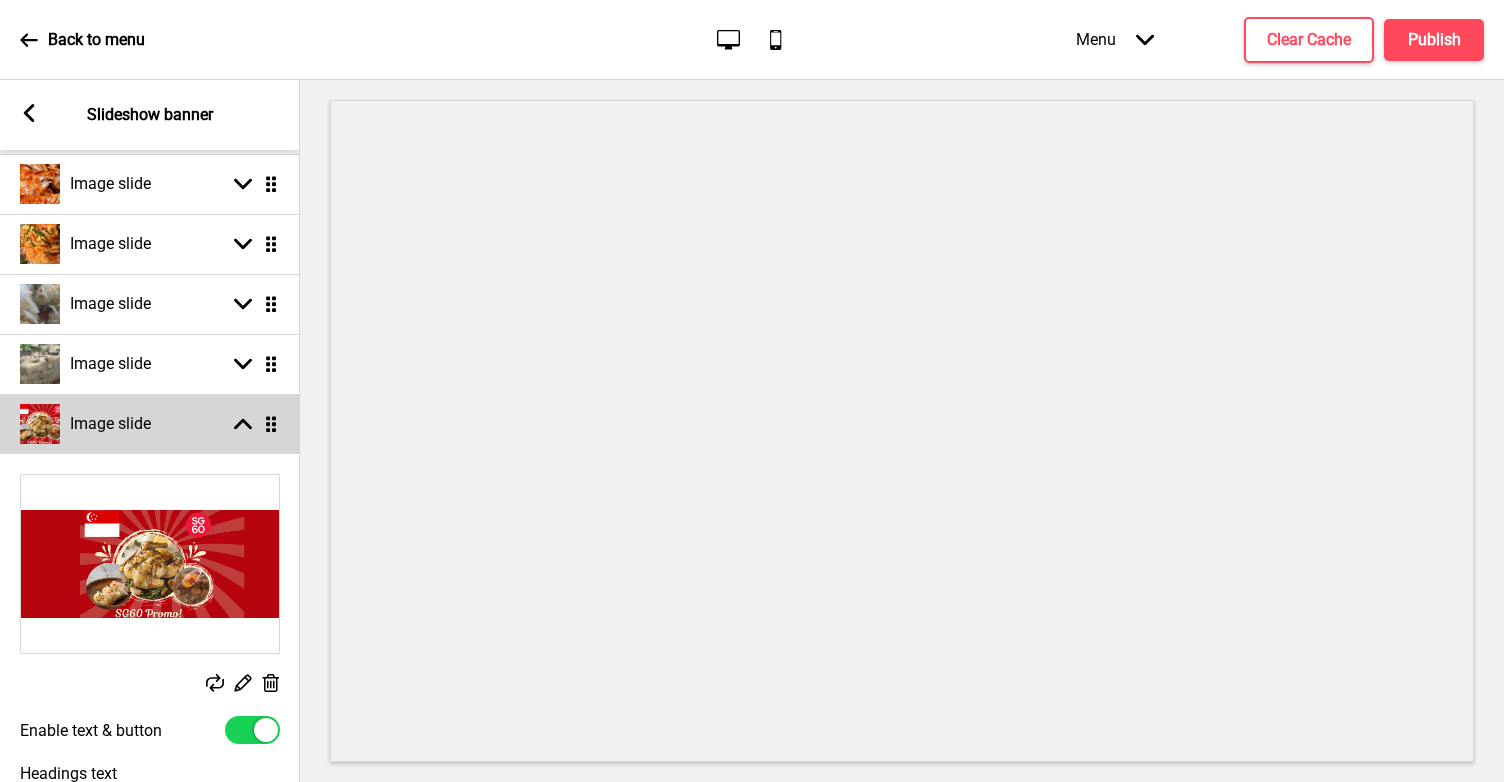 select on "right" 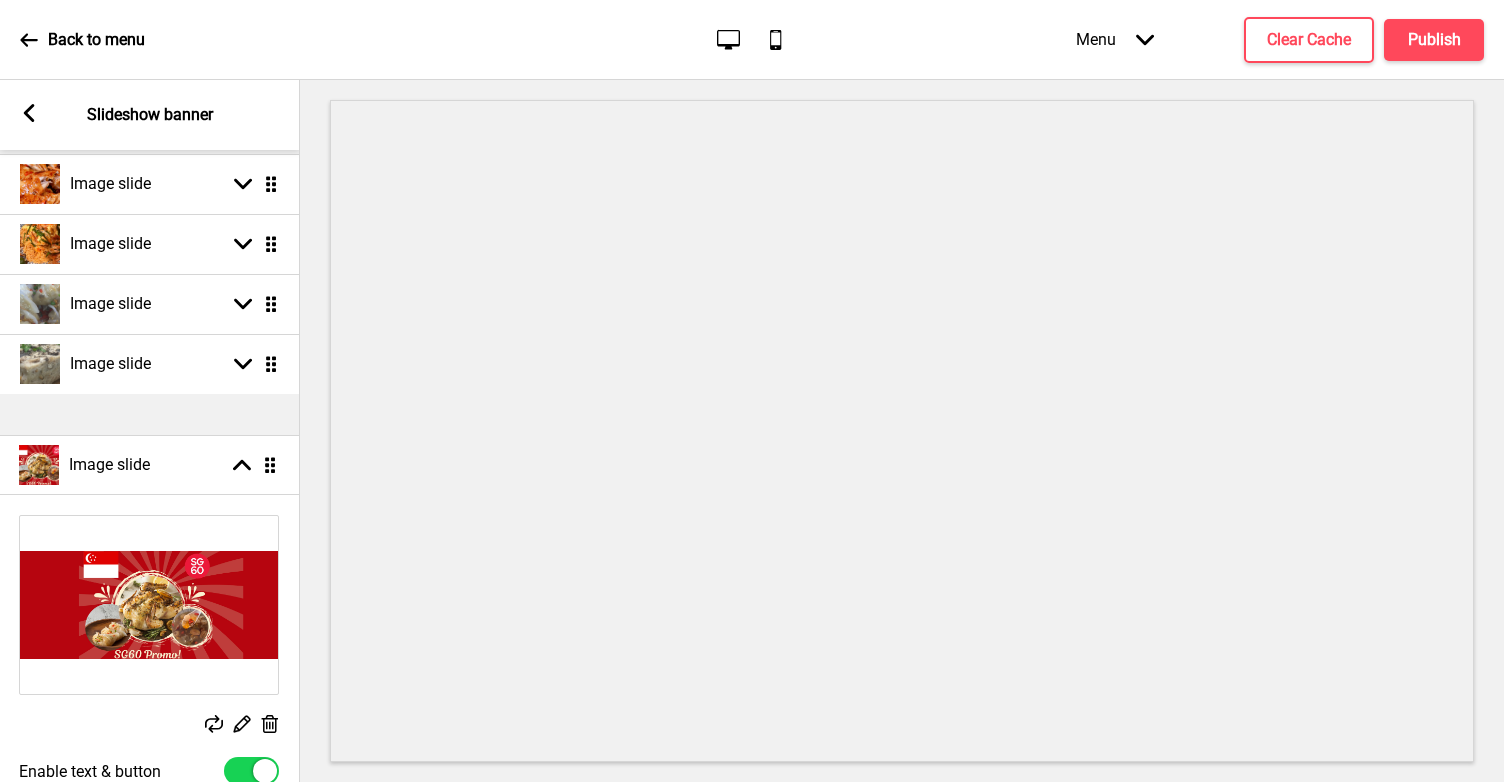 drag, startPoint x: 267, startPoint y: 427, endPoint x: 246, endPoint y: 469, distance: 46.957428 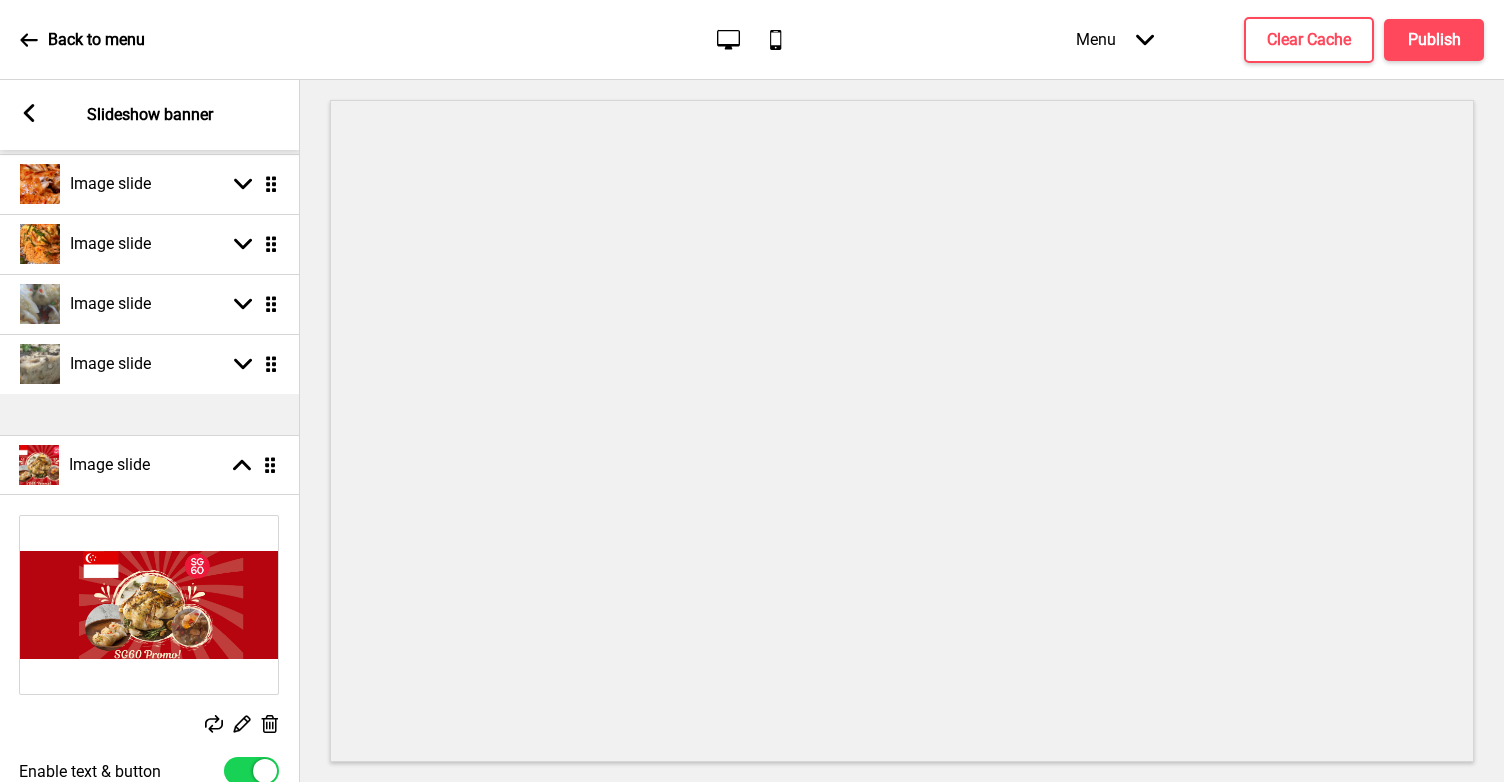 click on "Image slide Arrow down Drag Image slide Arrow down Drag Image slide Arrow down Drag Image slide Arrow down Drag Image slide Arrow up Drag Replace Edit Delete Enable text & button Headings text SG $[PRICE] Promo Set Subheadings text Roast Chick, Soon Kueh and Homemade Snow Fungus Peach Gum Dessert! Button label 1 Order Now Button link 1 Homepage Button label 2 Button link 2 Overlay colour (Desktop) F5A623 hex 245 r 166 g 35 b 100 a Text colour (Desktop) Overlay colour (Mobile) Text colour (Mobile) Text position (Desktop only) Right Center Left Right Arrow down Delete Remove slide" at bounding box center (150, 1102) 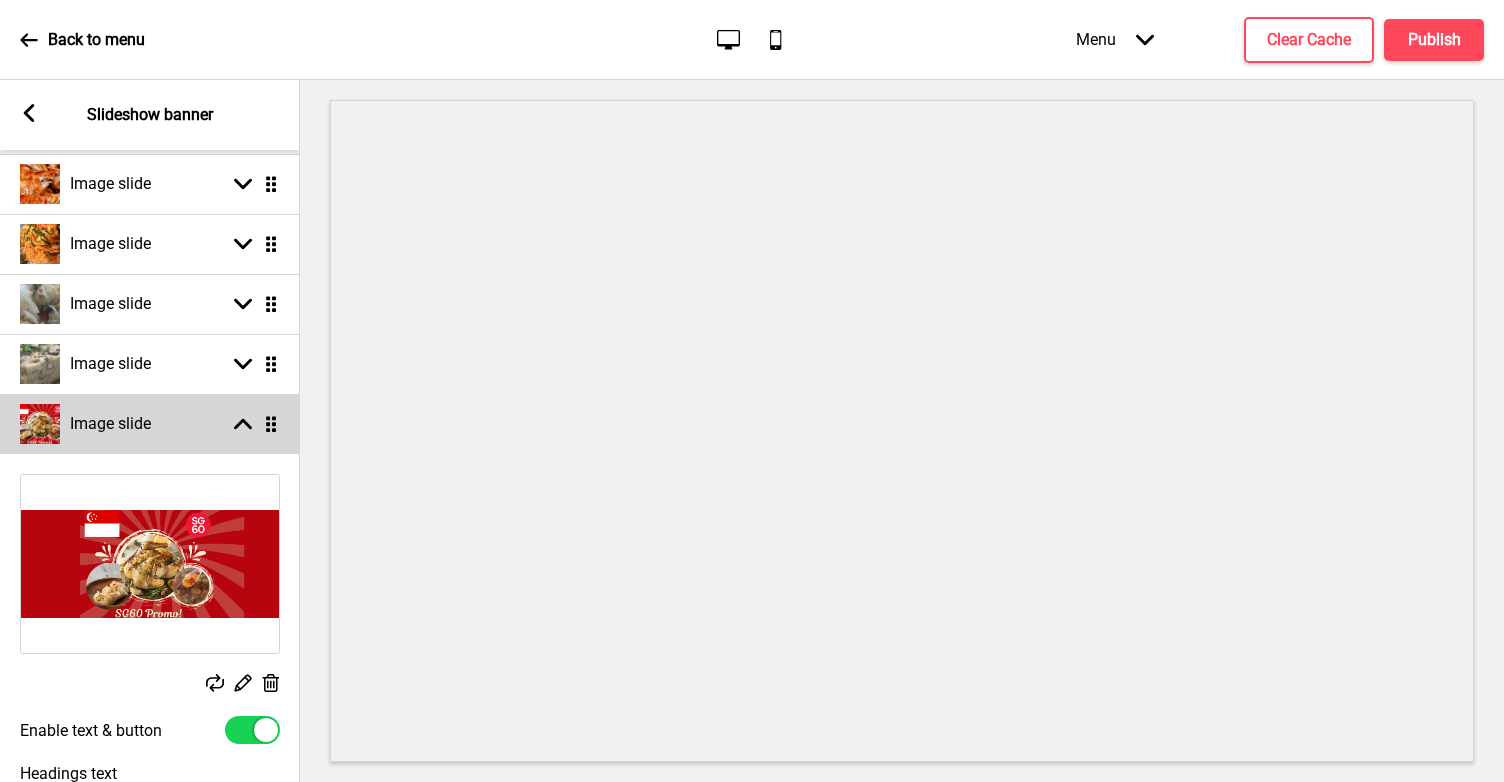 select on "right" 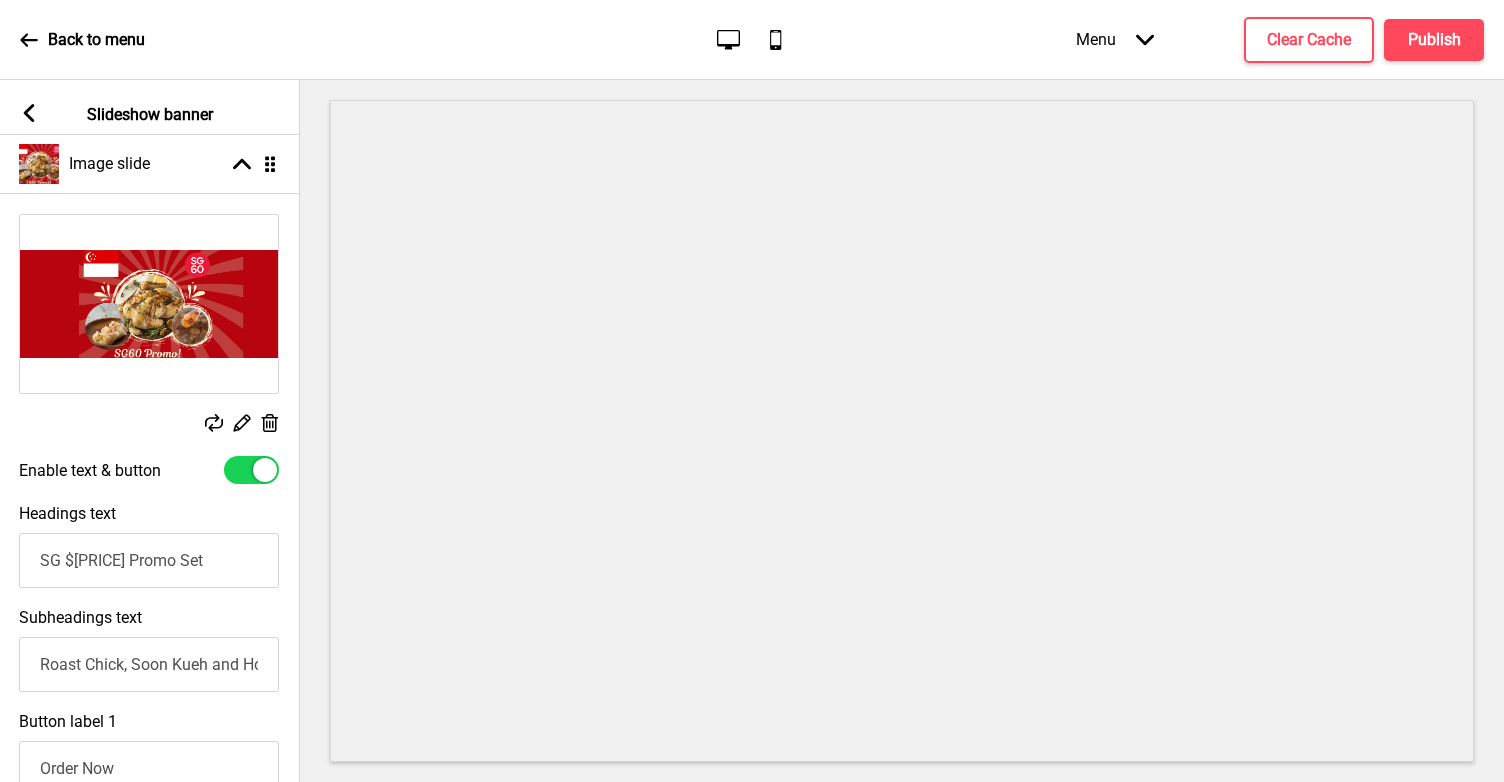 drag, startPoint x: 275, startPoint y: 429, endPoint x: 274, endPoint y: 170, distance: 259.00192 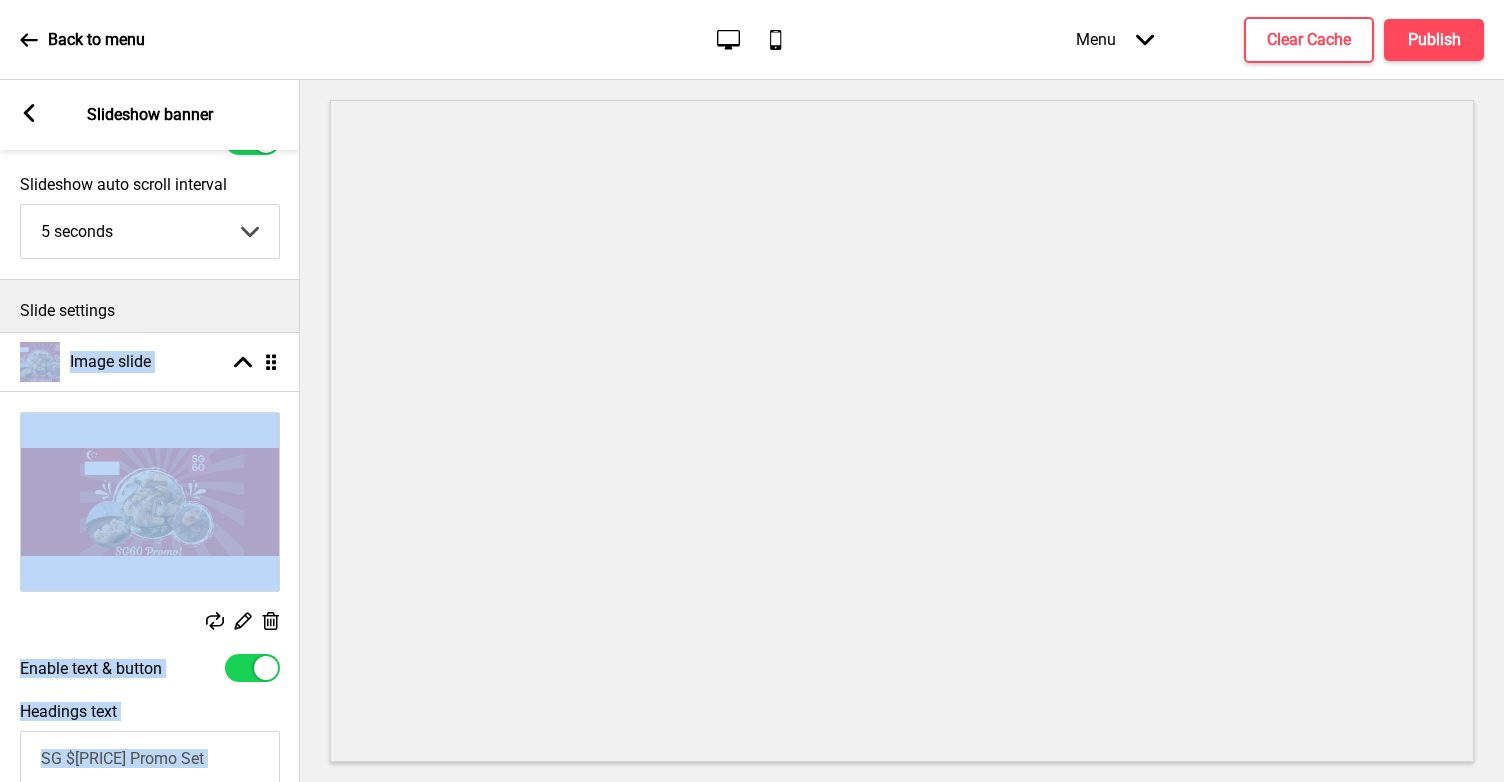 scroll, scrollTop: 0, scrollLeft: 0, axis: both 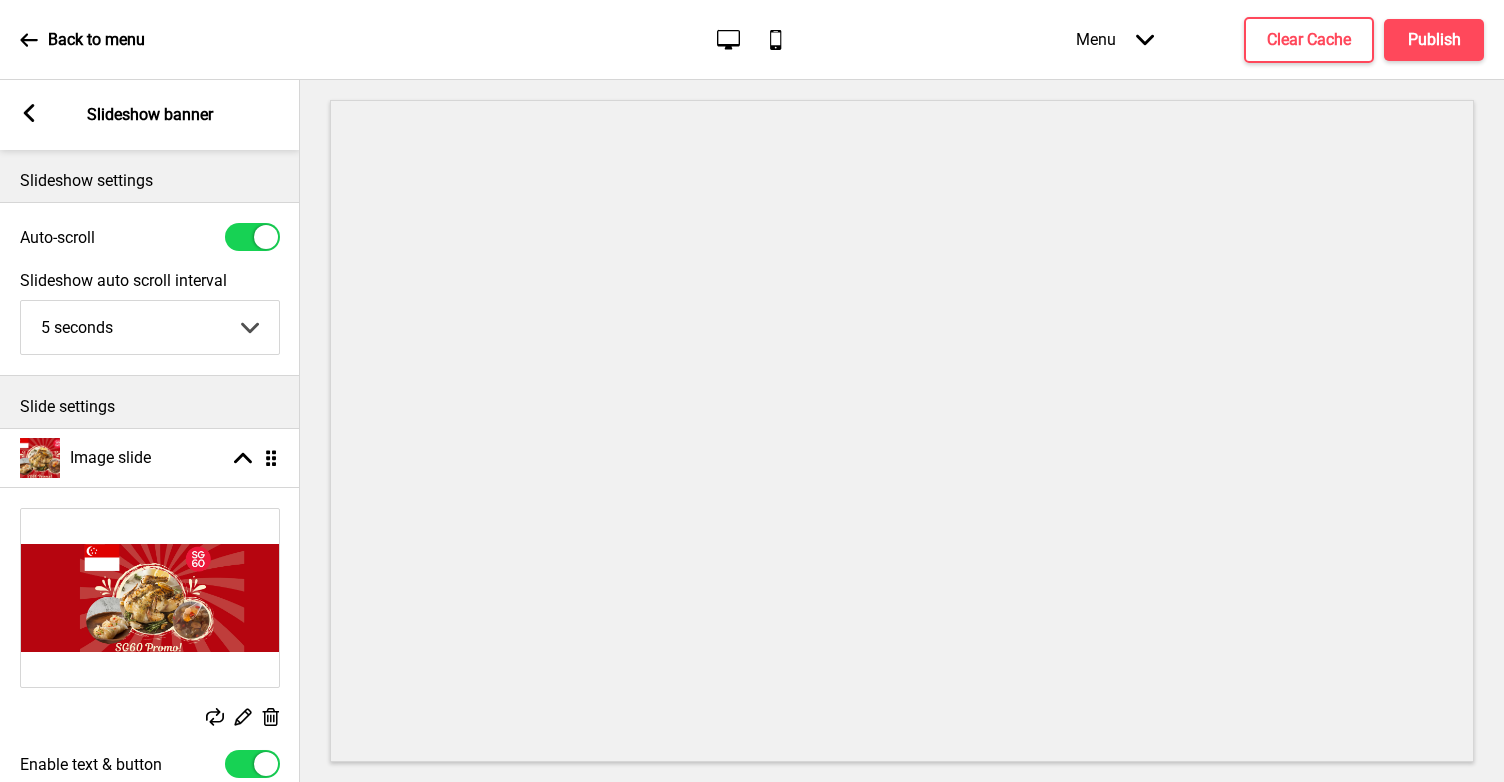 click on "Arrow left Slideshow banner" at bounding box center [150, 115] 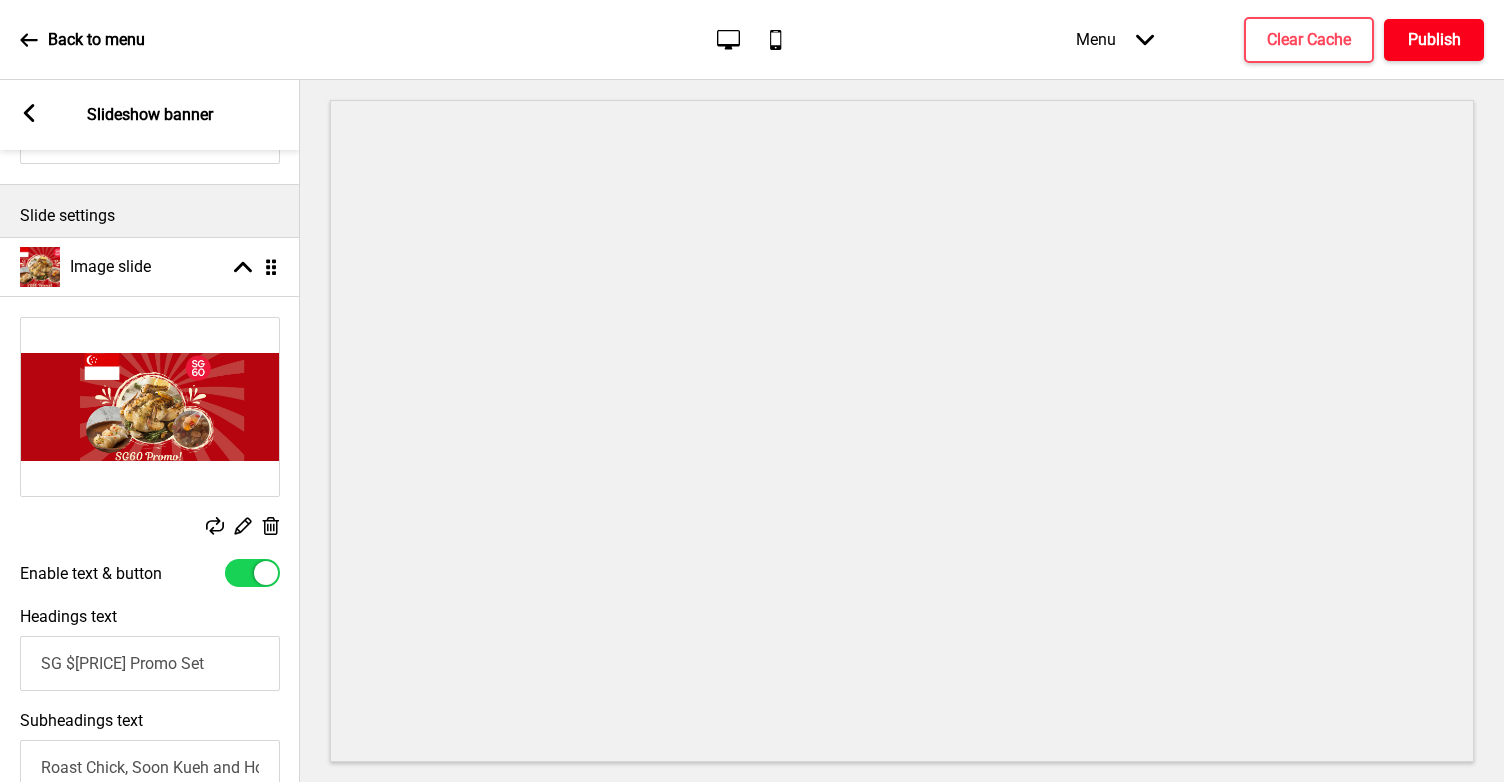scroll, scrollTop: 190, scrollLeft: 0, axis: vertical 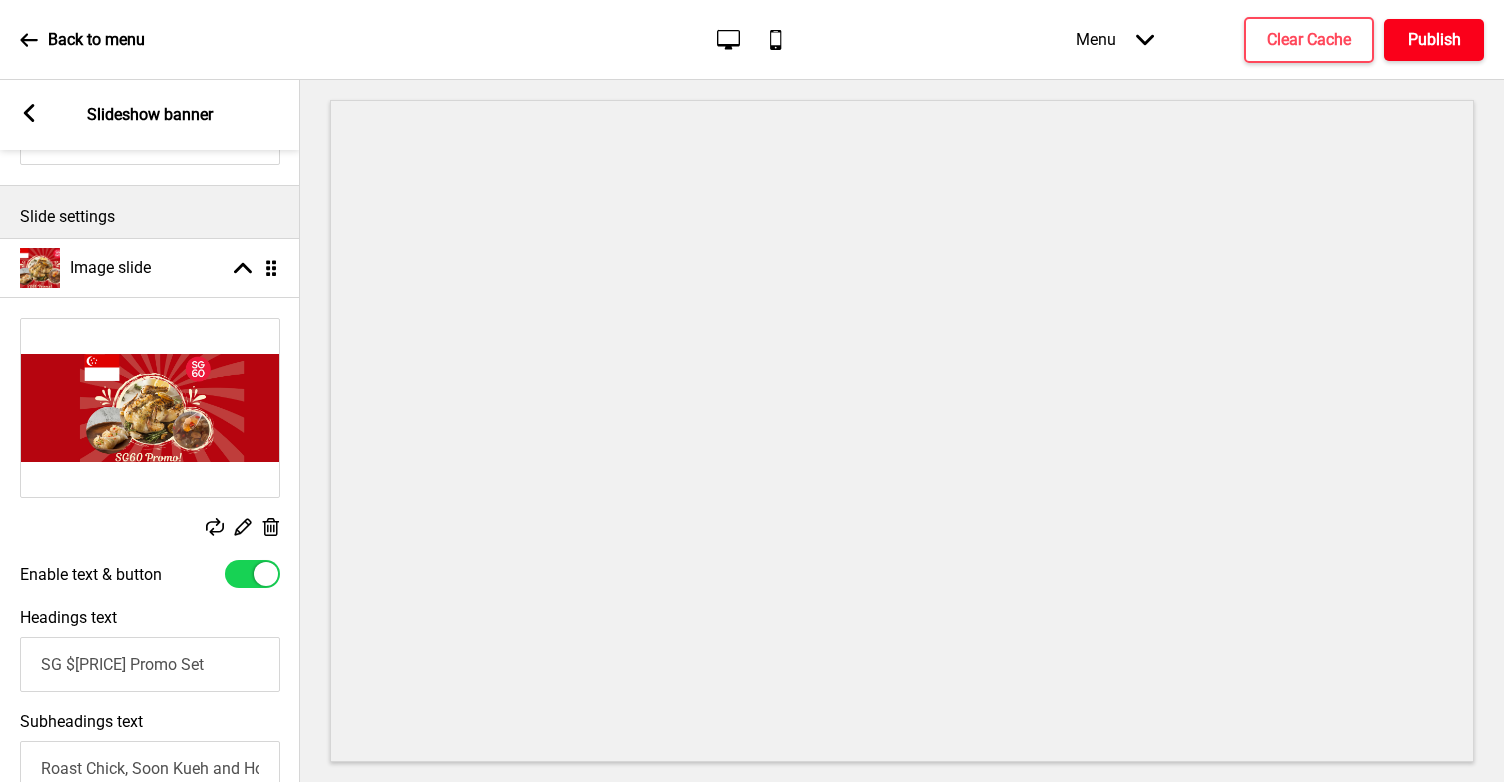 click on "Publish" at bounding box center [1434, 40] 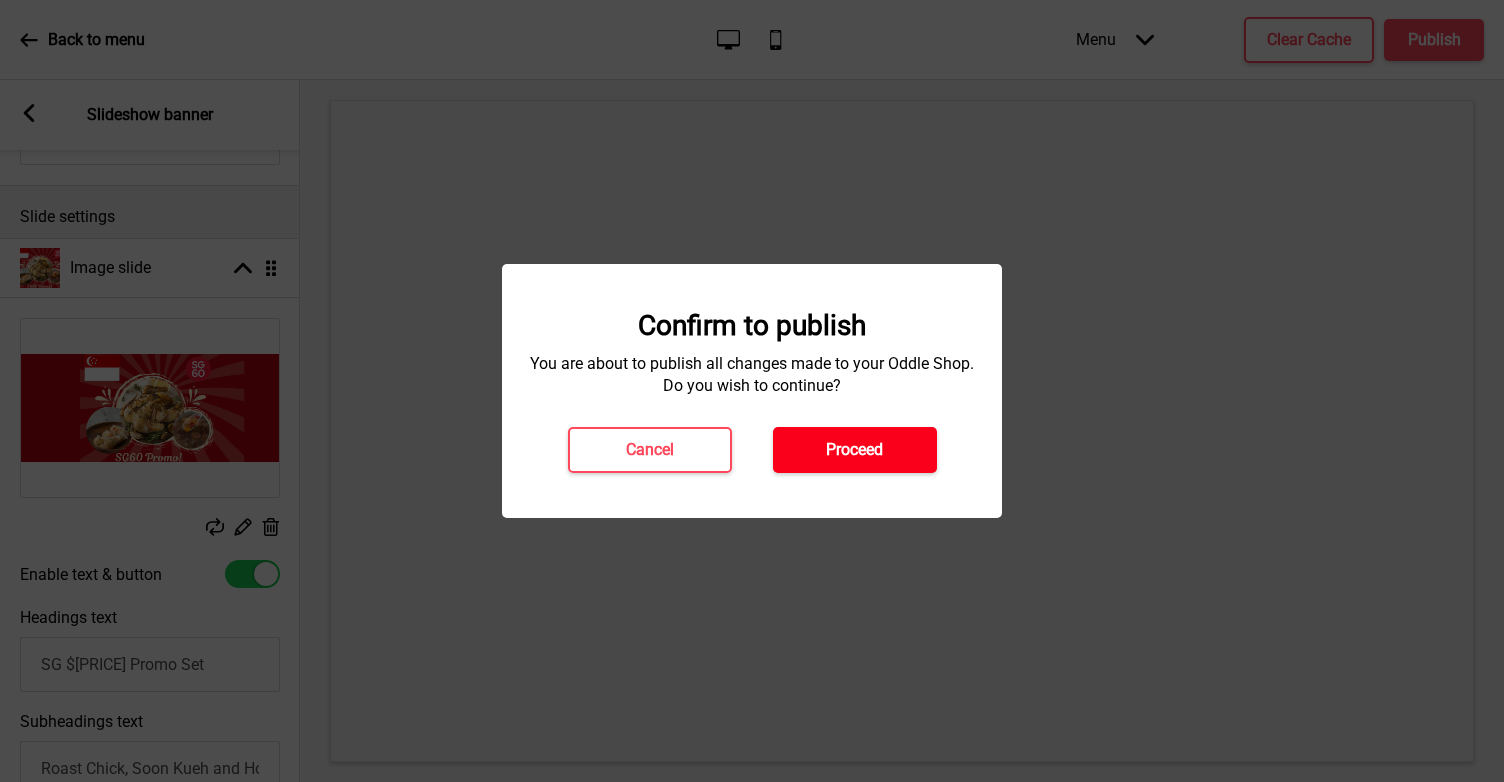 click on "Proceed" at bounding box center [855, 450] 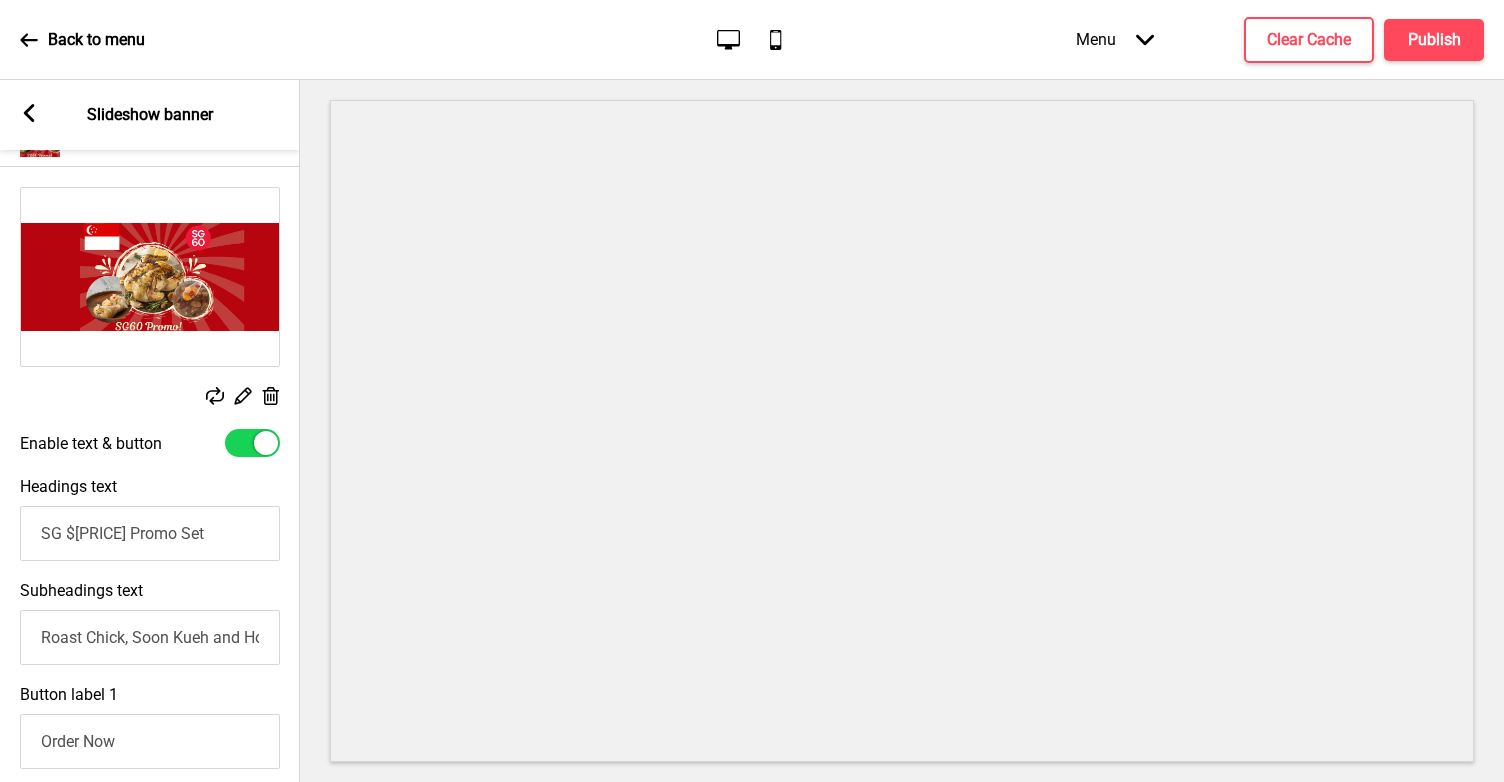 scroll, scrollTop: 306, scrollLeft: 0, axis: vertical 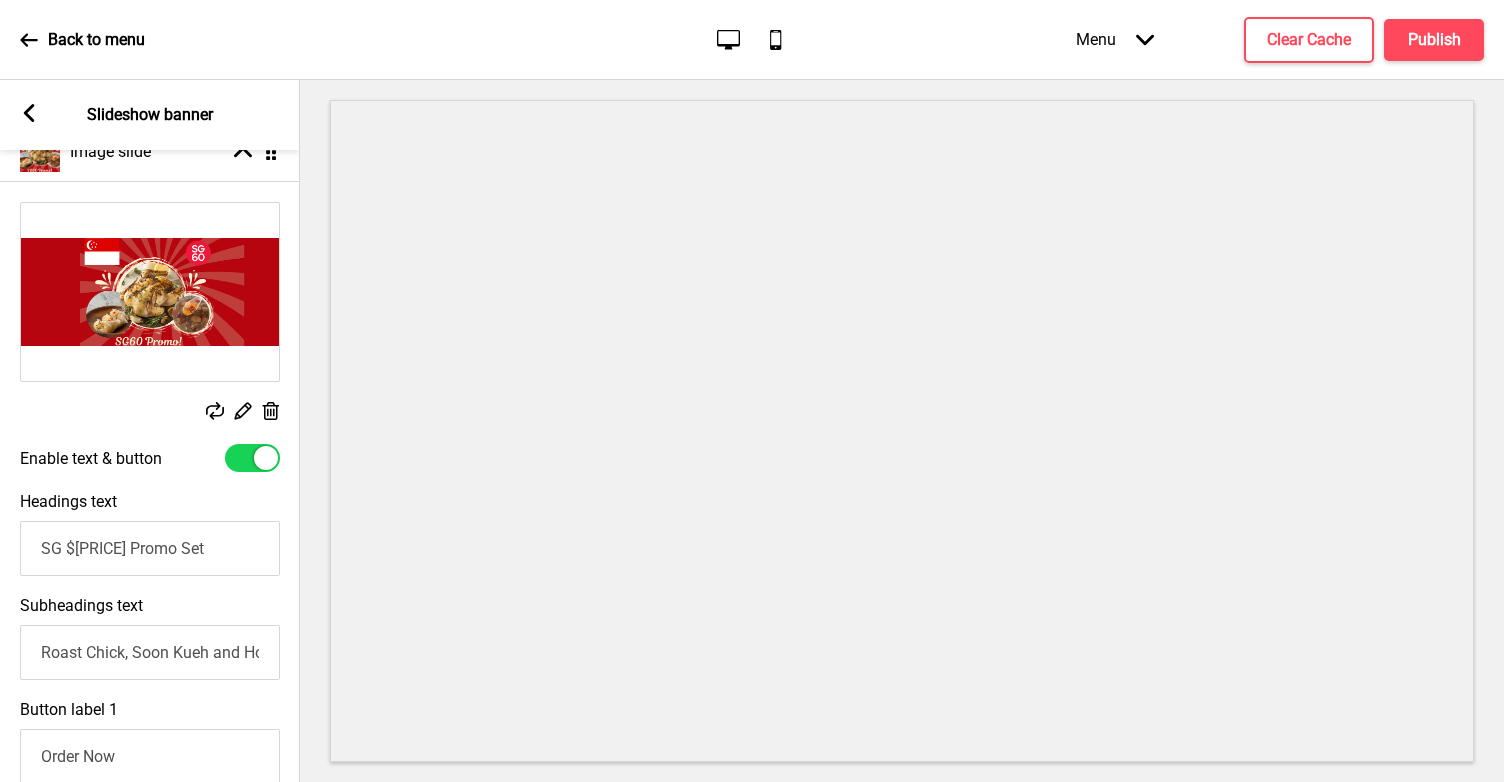 click 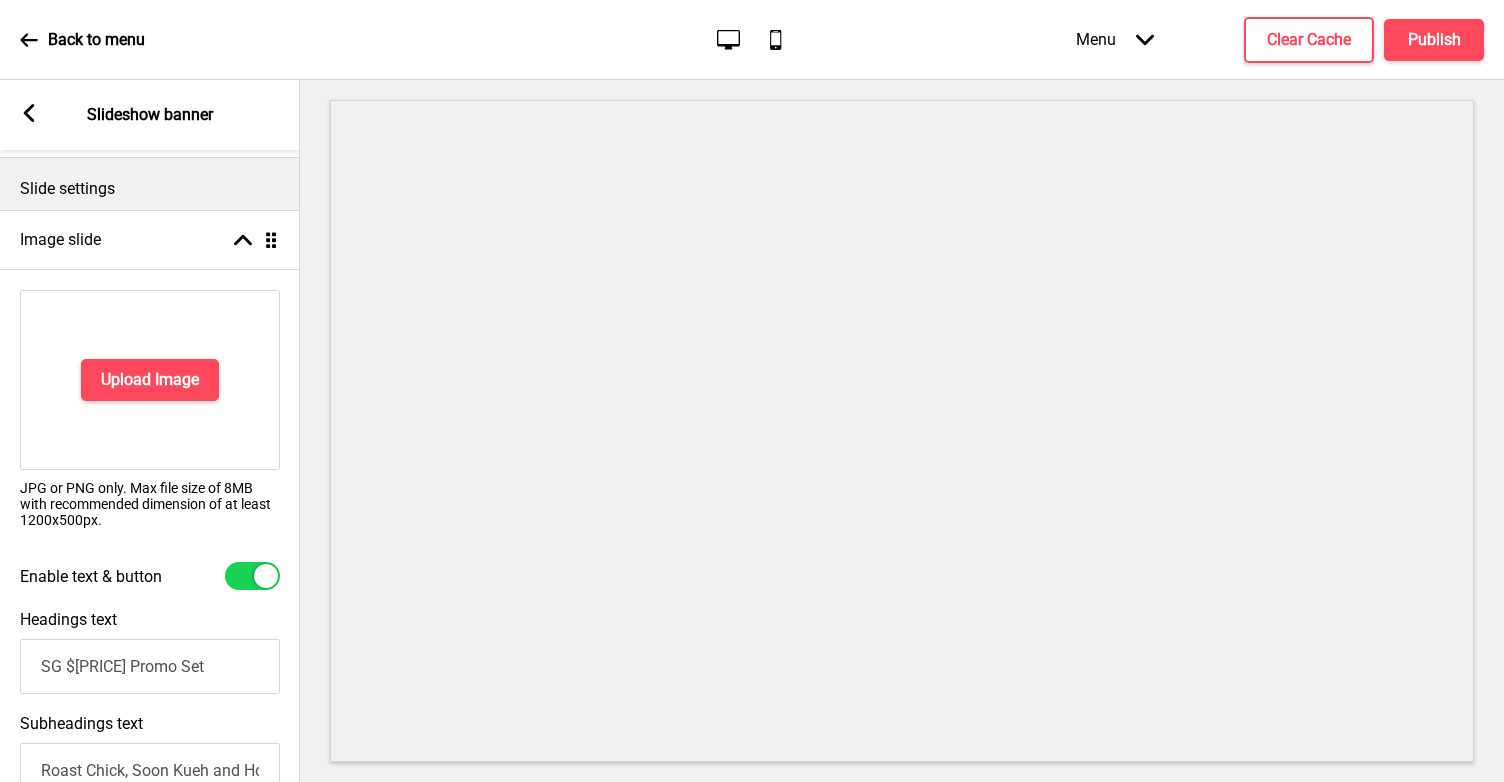 scroll, scrollTop: 218, scrollLeft: 0, axis: vertical 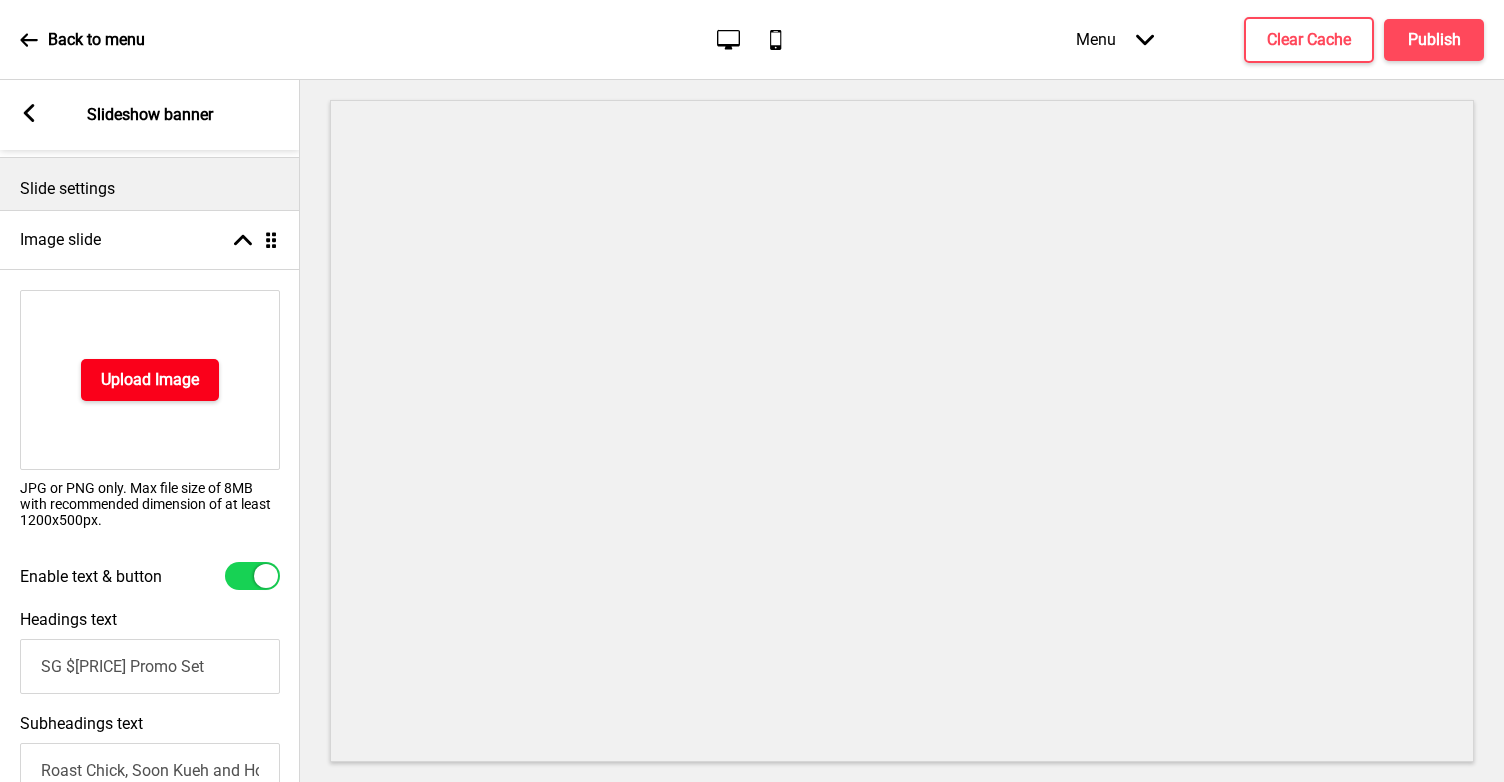 click on "Upload Image" at bounding box center (150, 380) 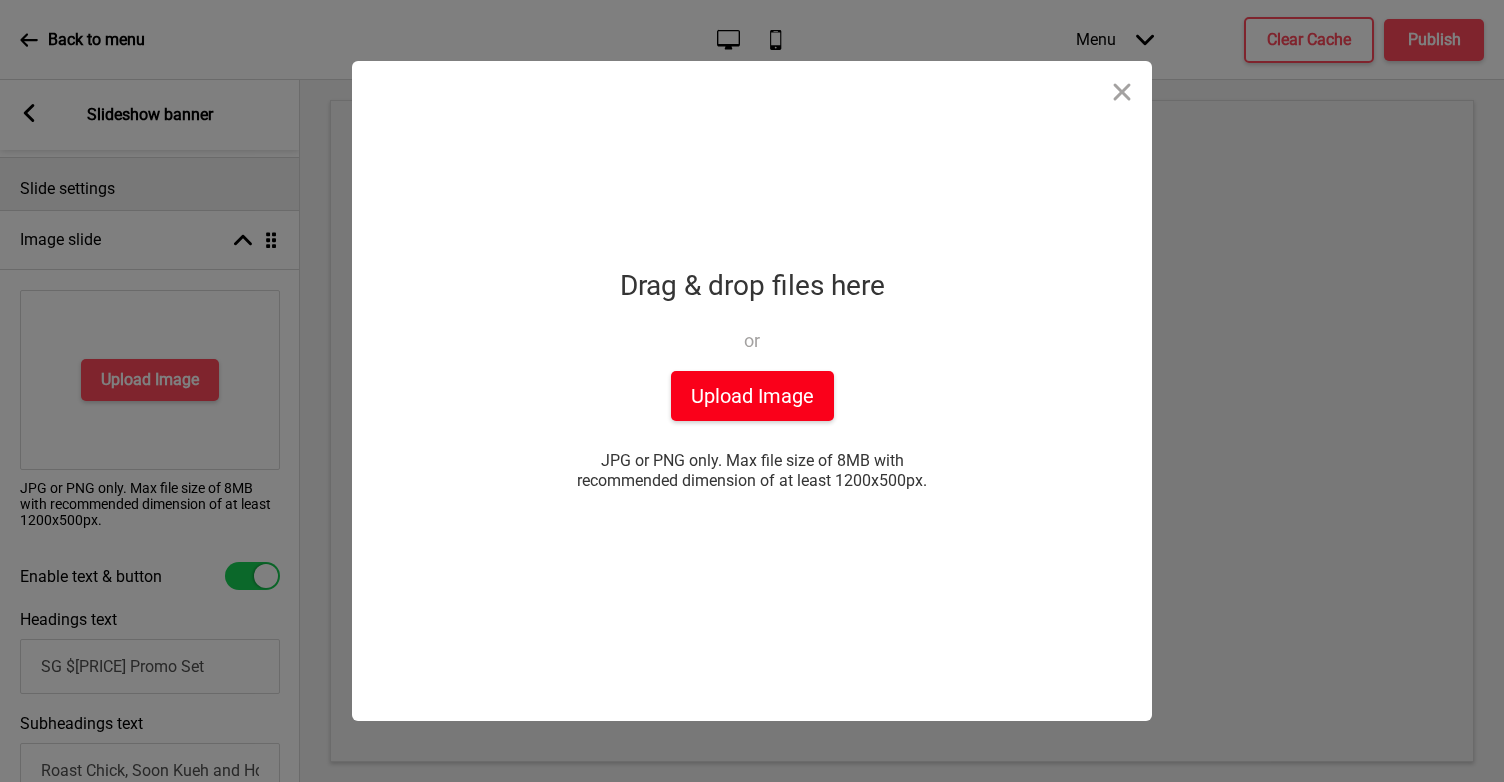click on "Upload Image" at bounding box center [752, 396] 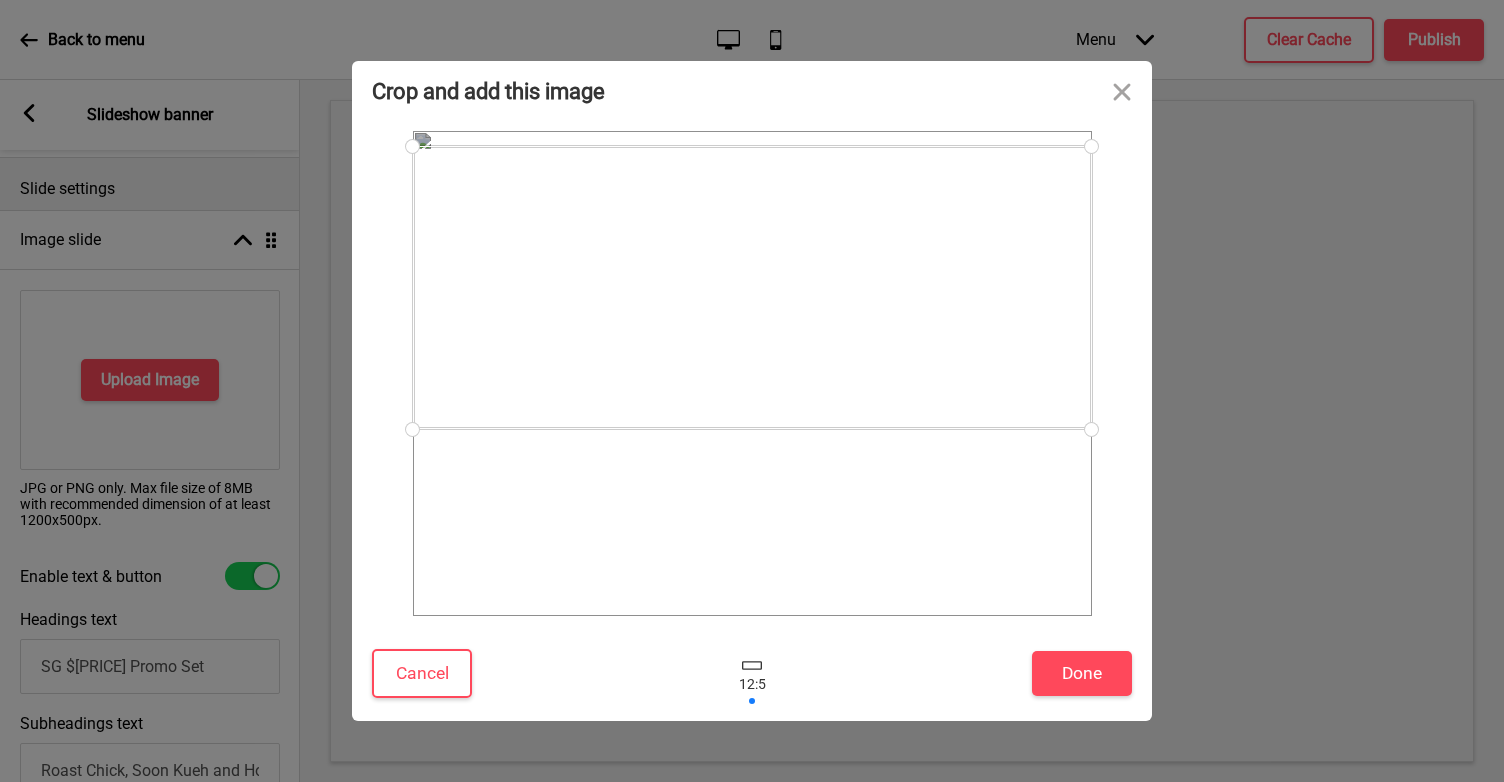 drag, startPoint x: 955, startPoint y: 367, endPoint x: 958, endPoint y: 281, distance: 86.05231 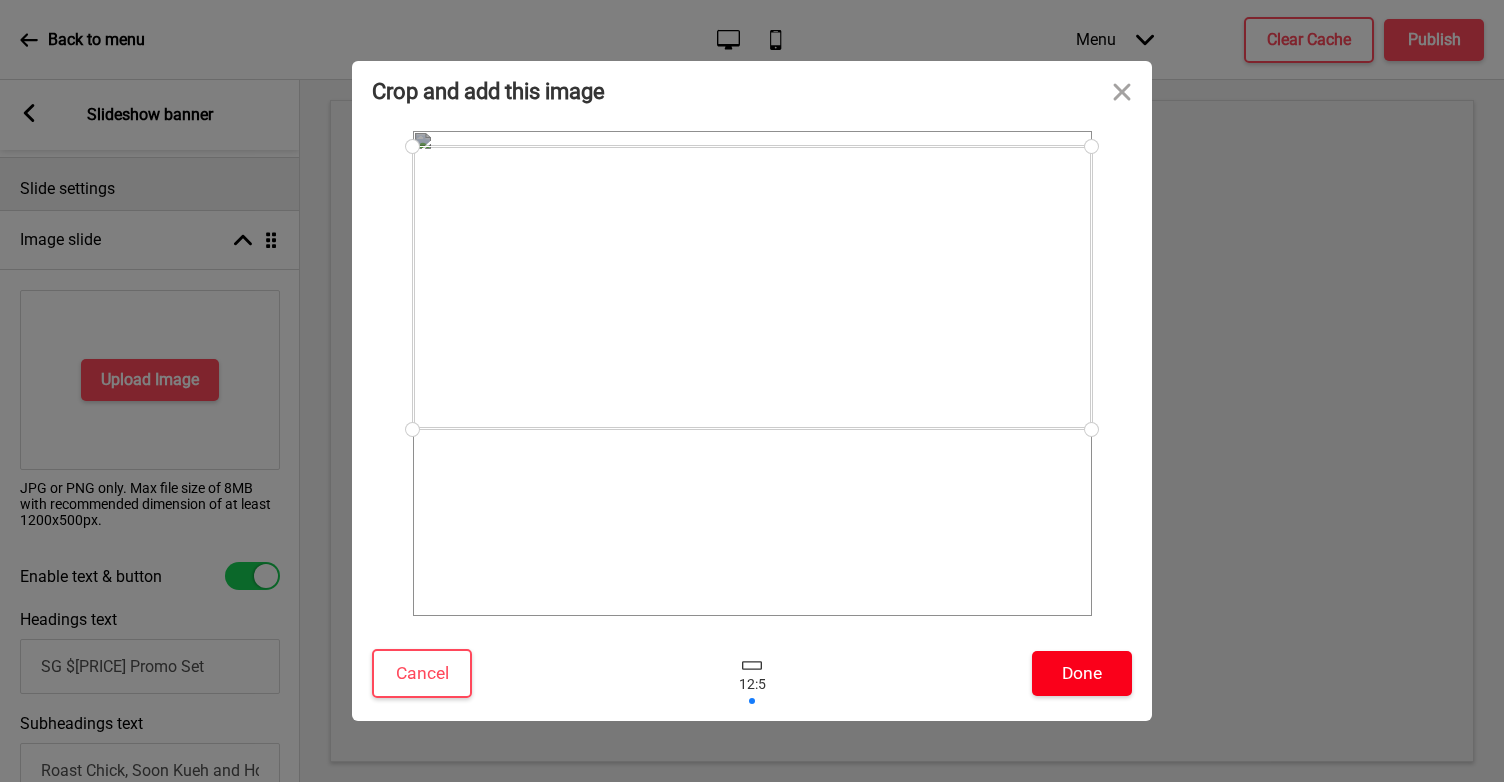 click on "Done" at bounding box center [1082, 673] 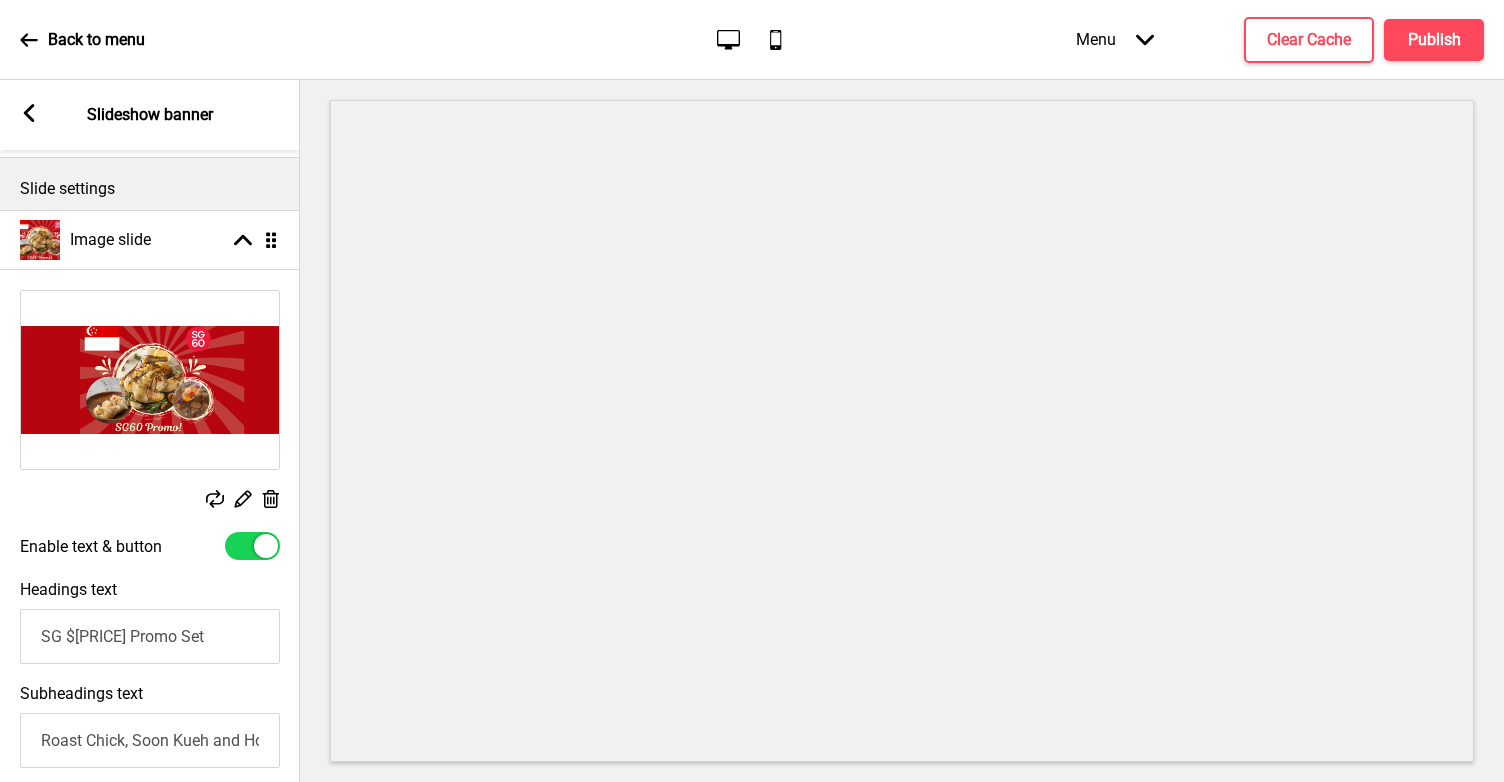 click at bounding box center [252, 546] 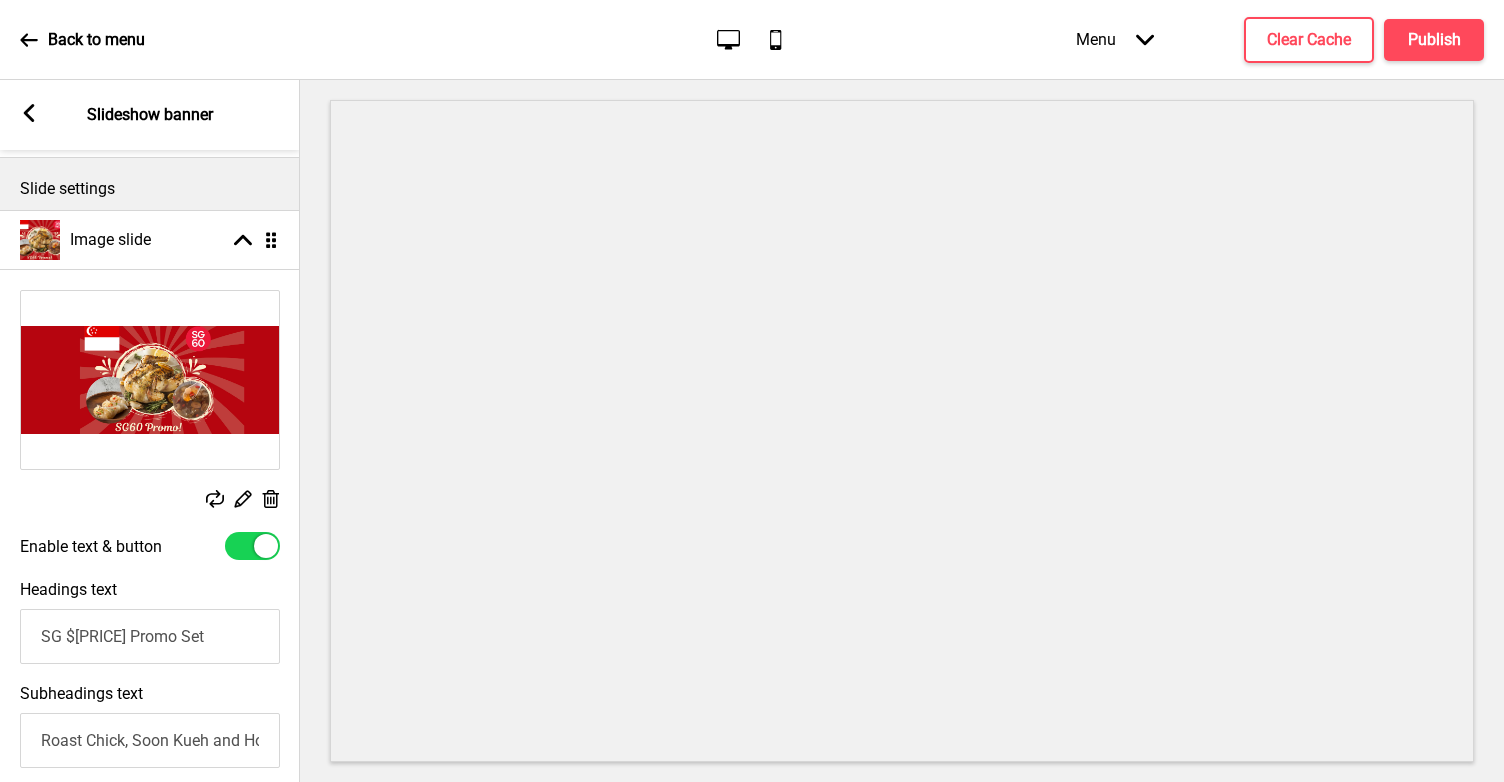 checkbox on "false" 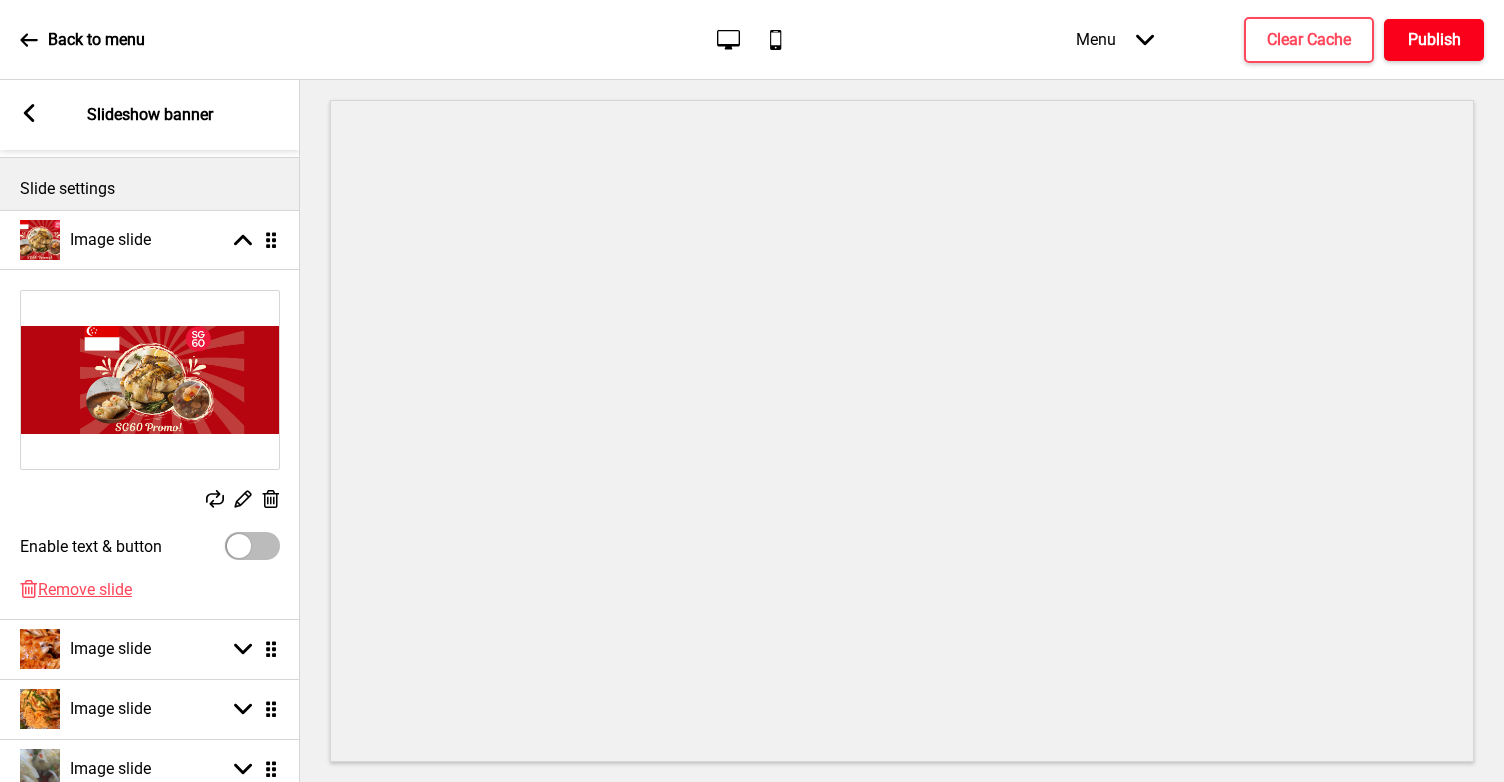 click on "Publish" at bounding box center (1434, 40) 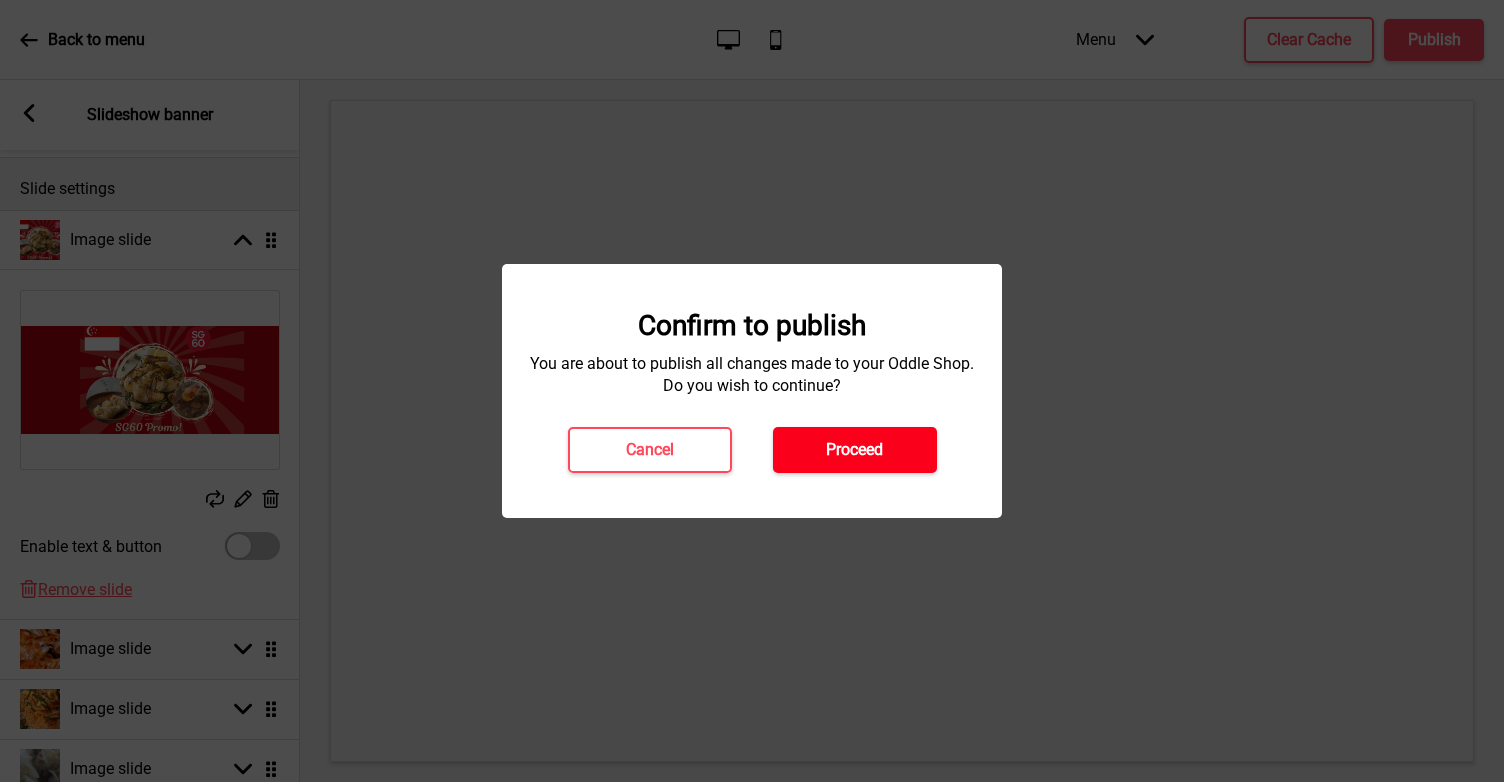 click on "Proceed" at bounding box center [855, 450] 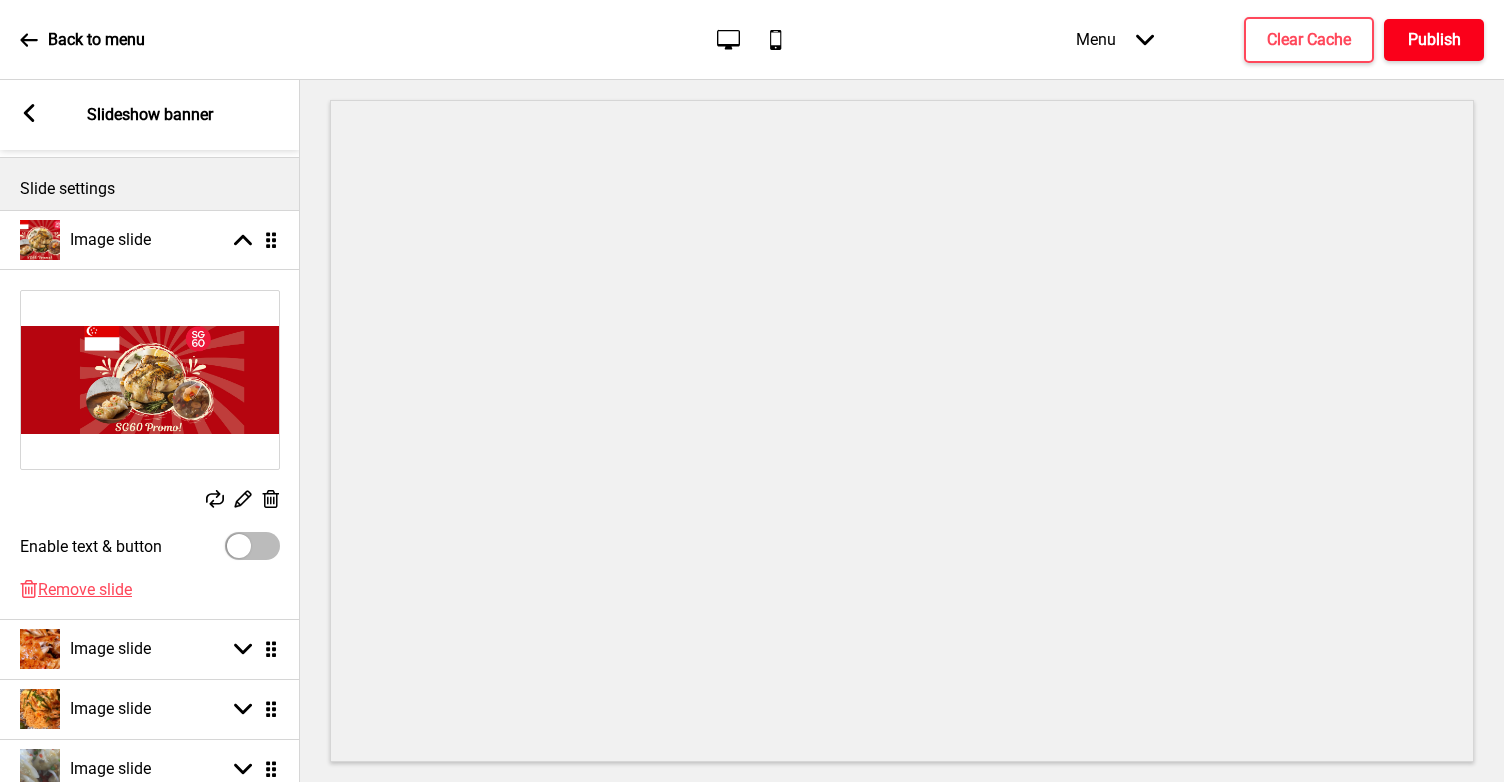 click on "Publish" at bounding box center (1434, 40) 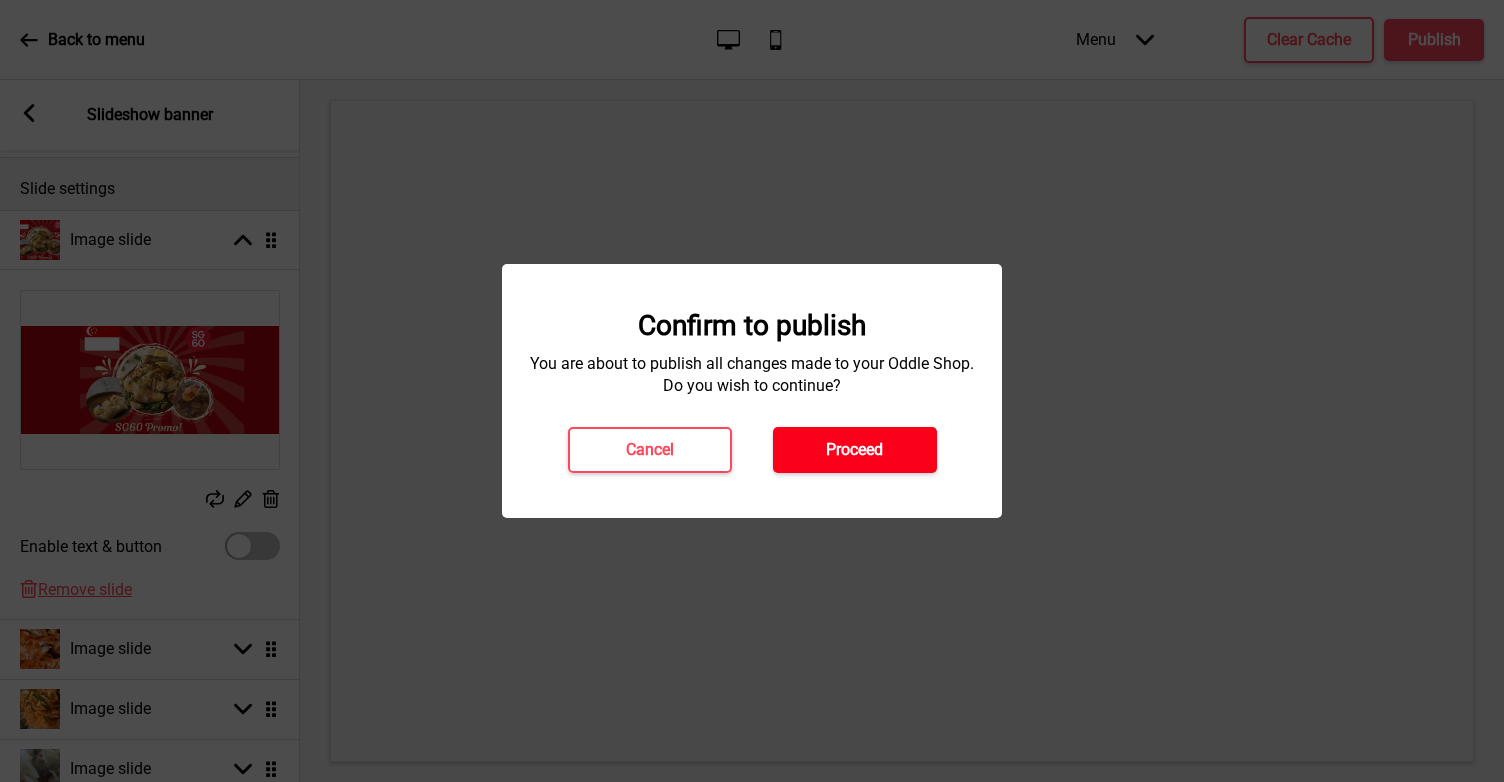 click on "Proceed" at bounding box center [854, 450] 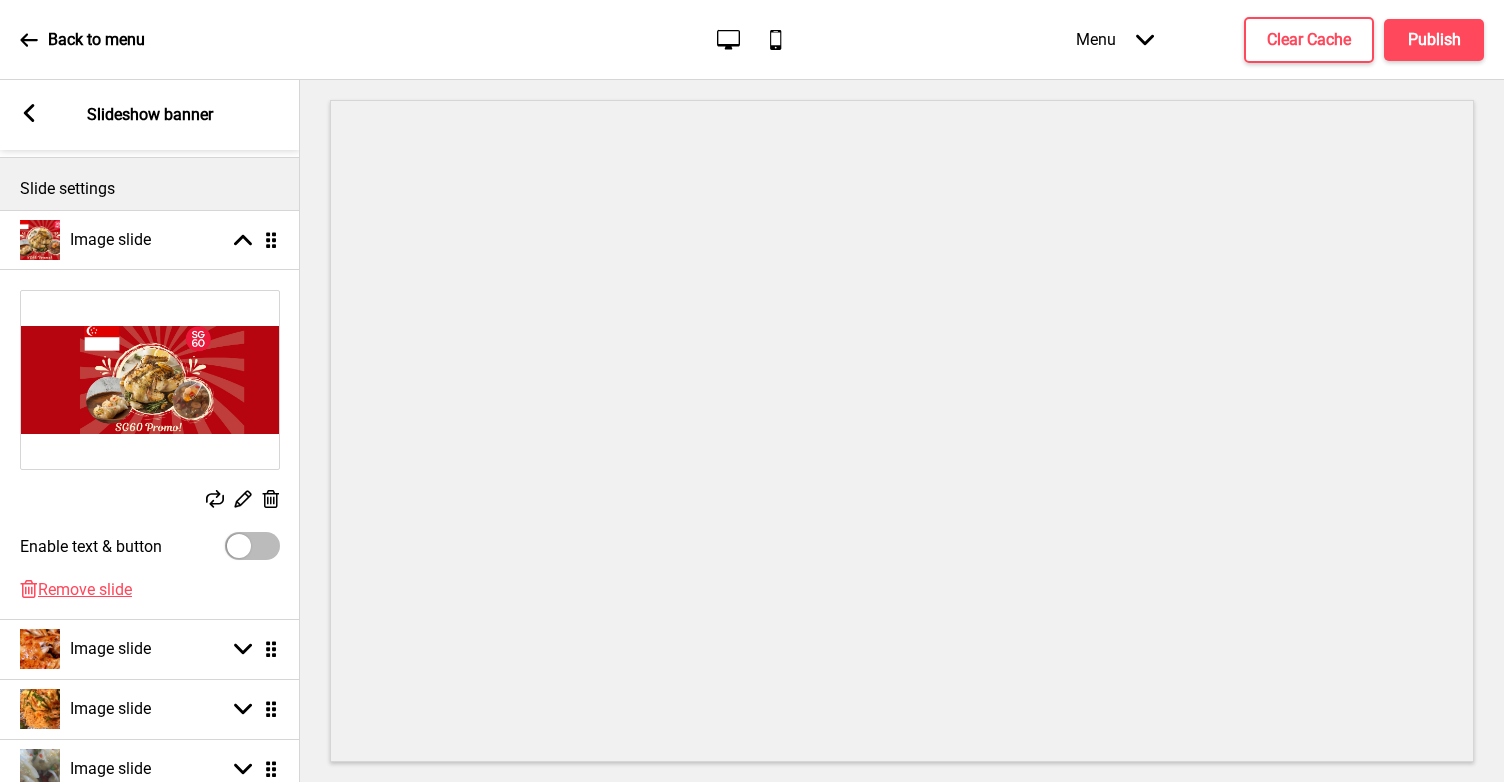 click 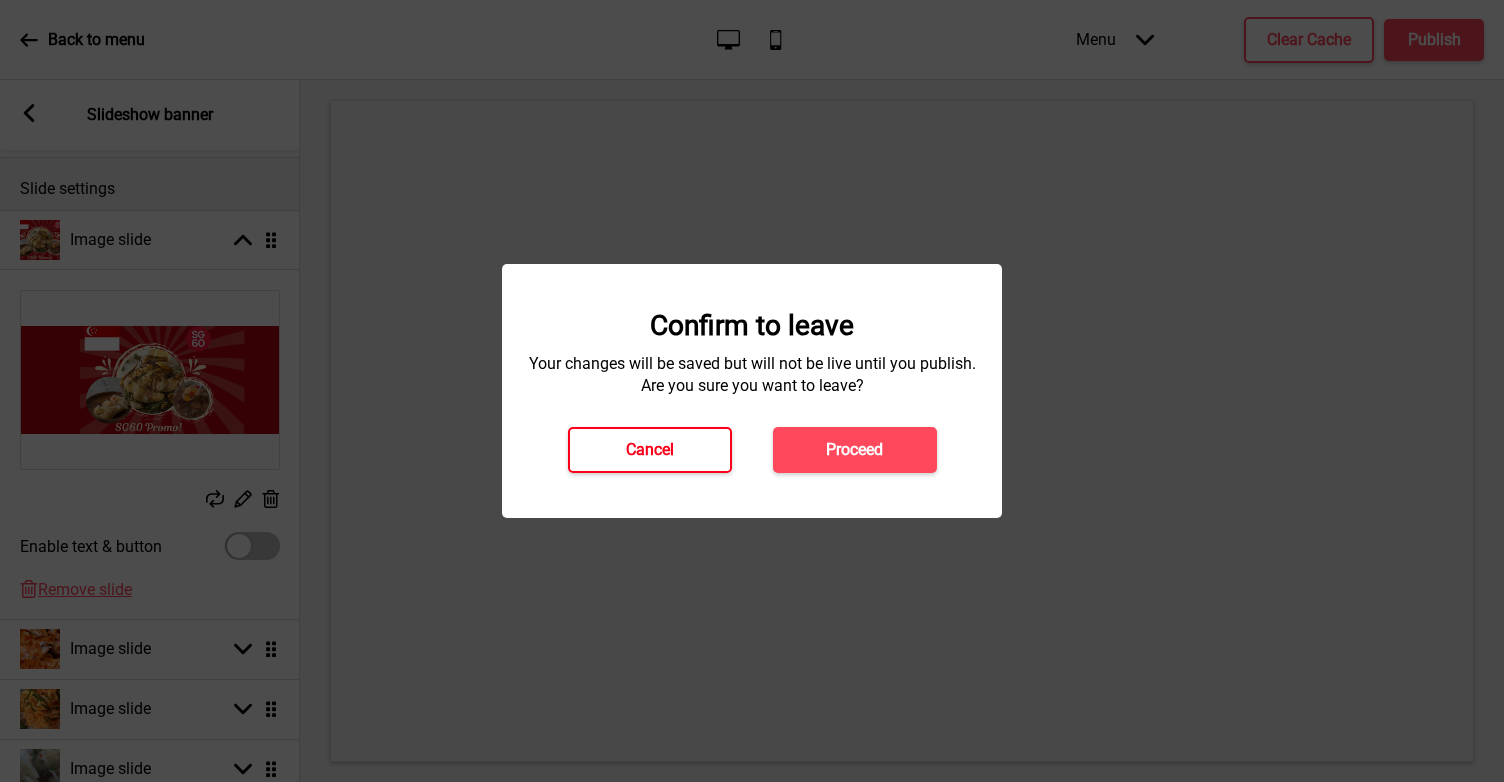 click on "Cancel" at bounding box center [650, 450] 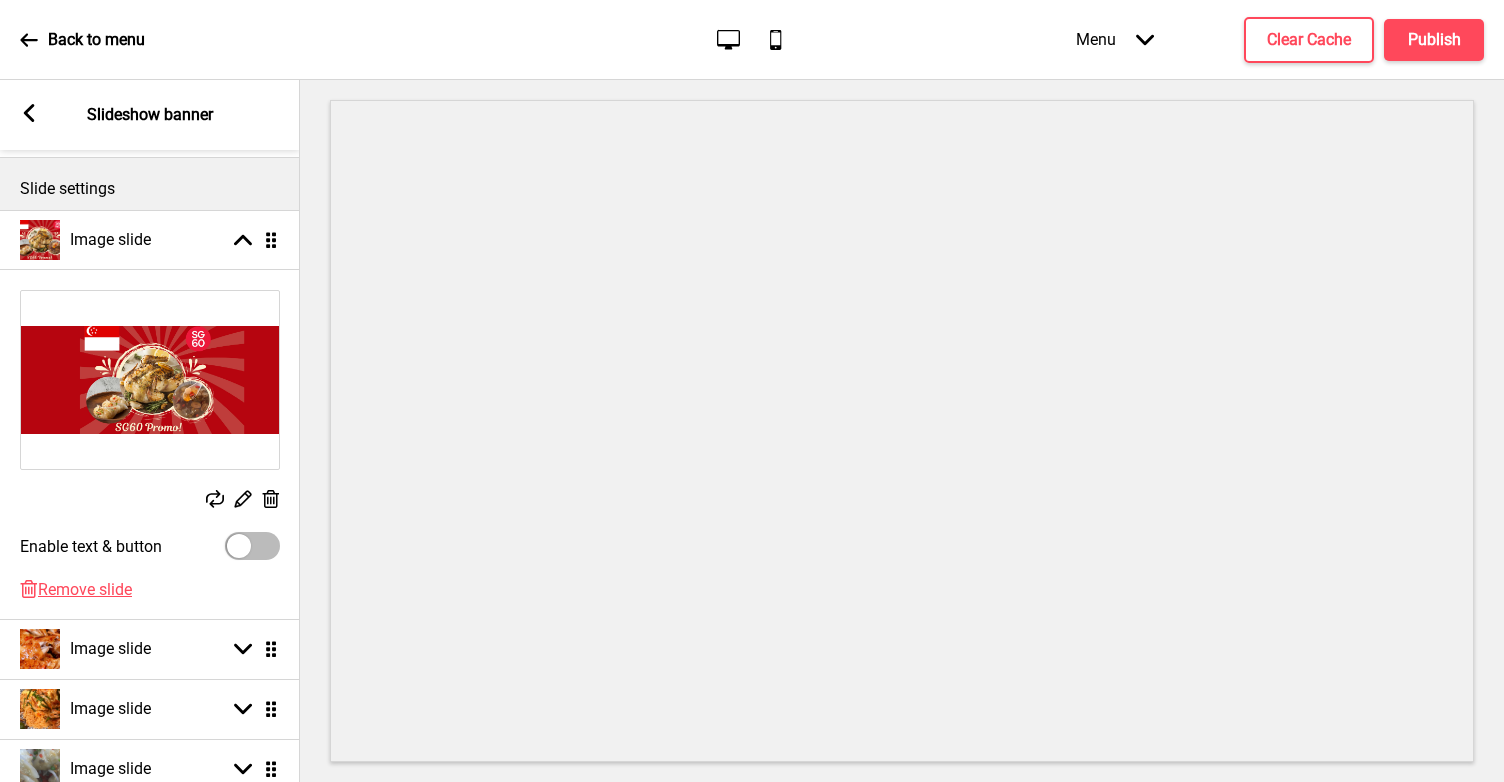 click 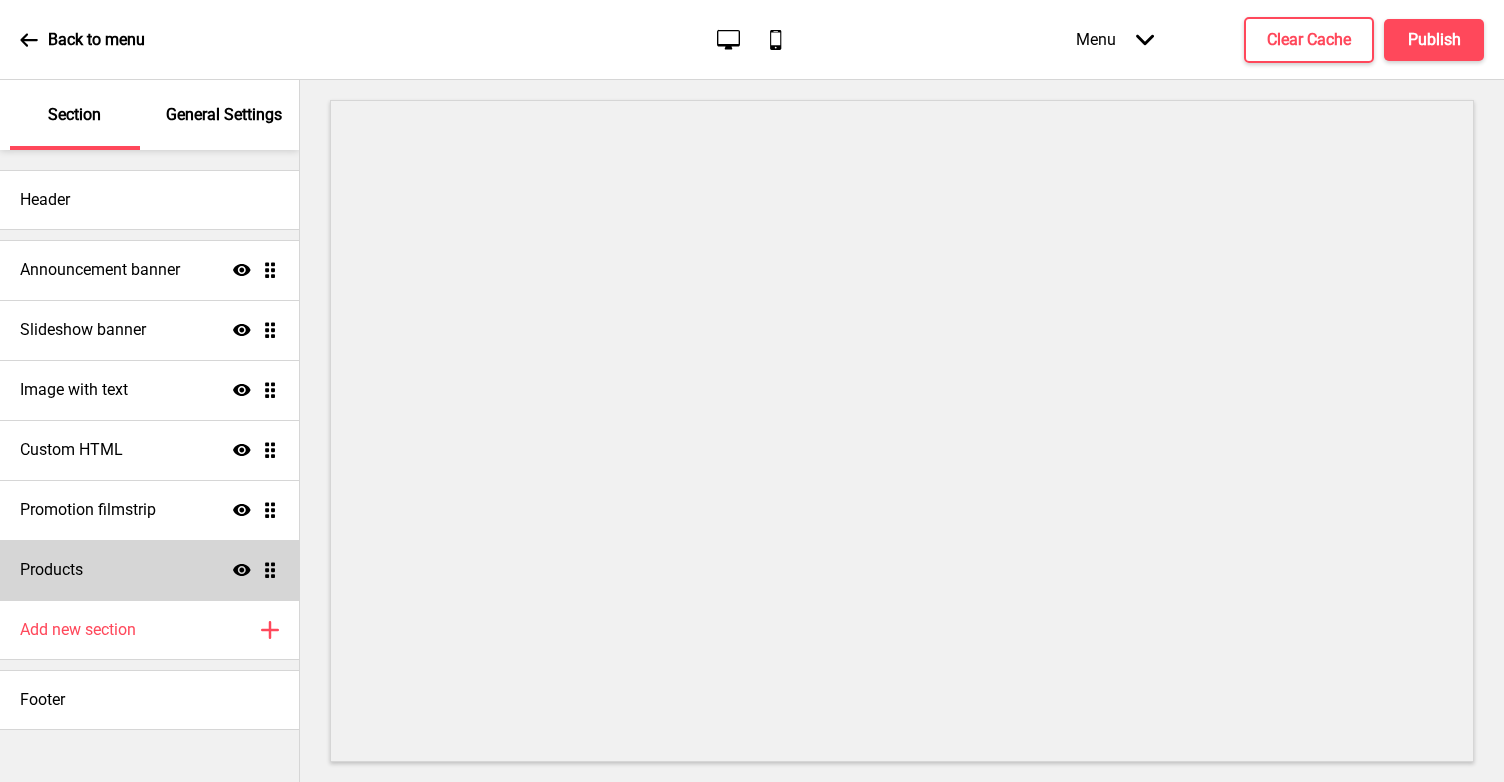 click on "Products Show Drag" at bounding box center (149, 570) 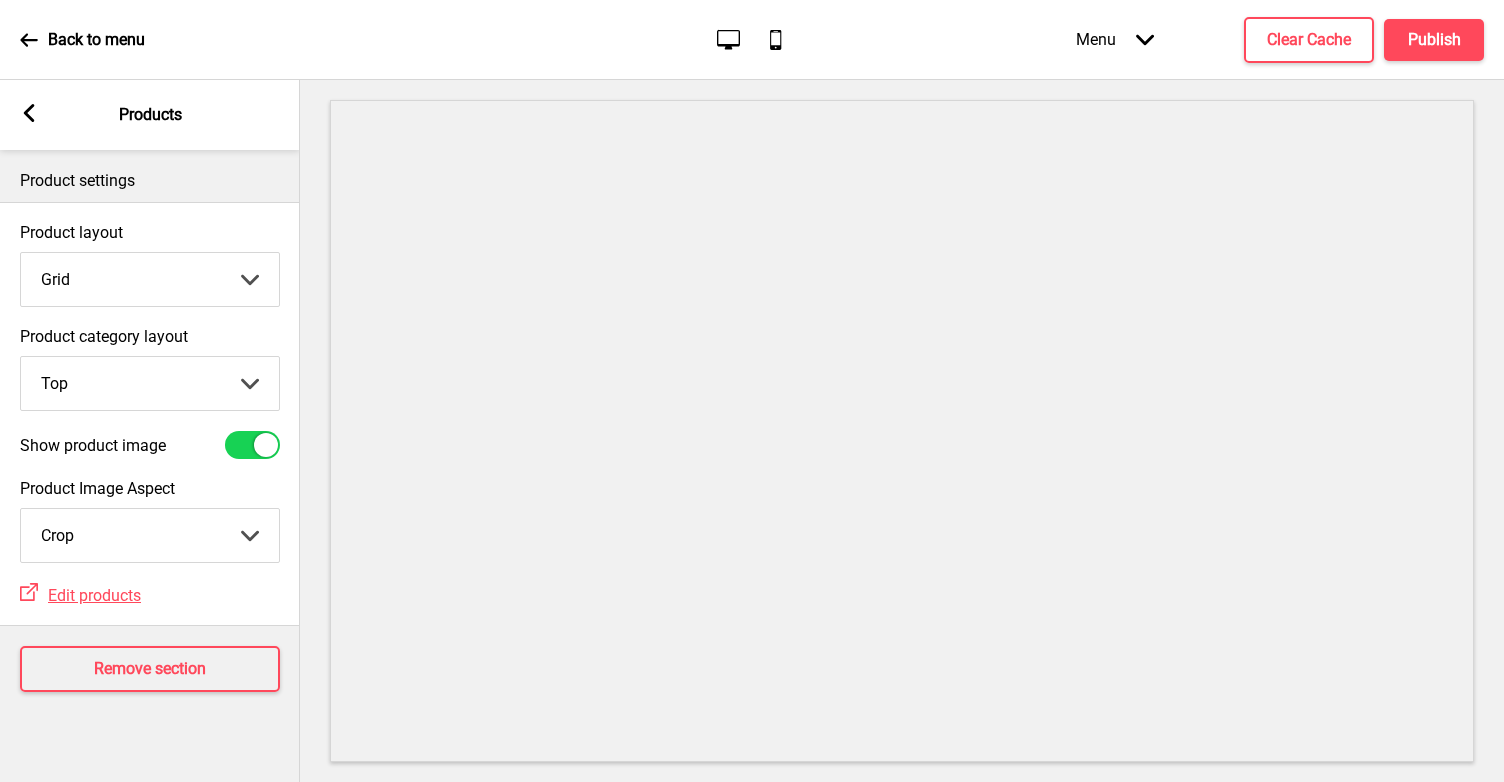 click on "Back to menu Desktop Mobile Menu Arrow down Product Page Store Information Checkout Thank you Terms & Conditions Privacy Policy Payment Invoice Menu Clear Cache Publish" at bounding box center [752, 40] 